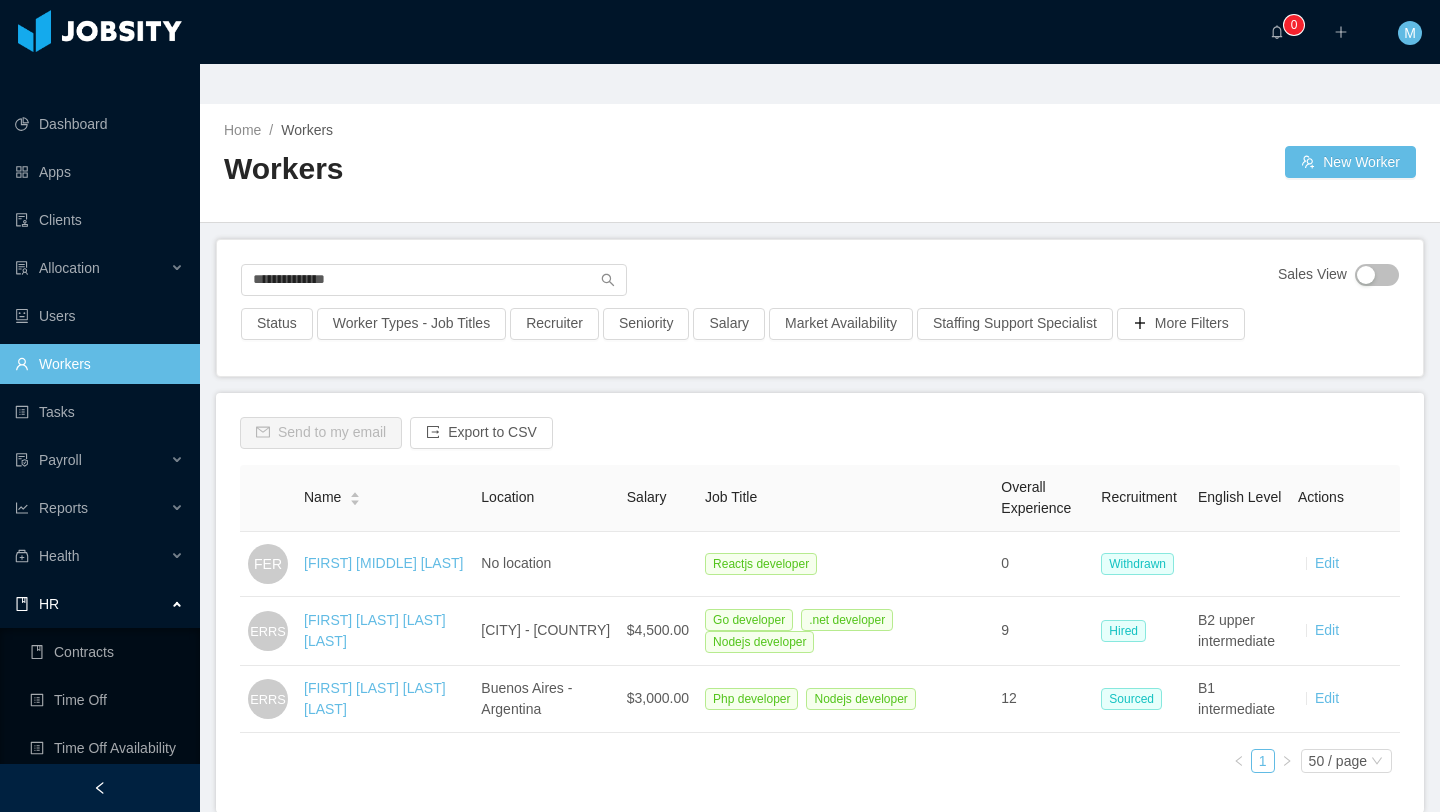 scroll, scrollTop: 0, scrollLeft: 0, axis: both 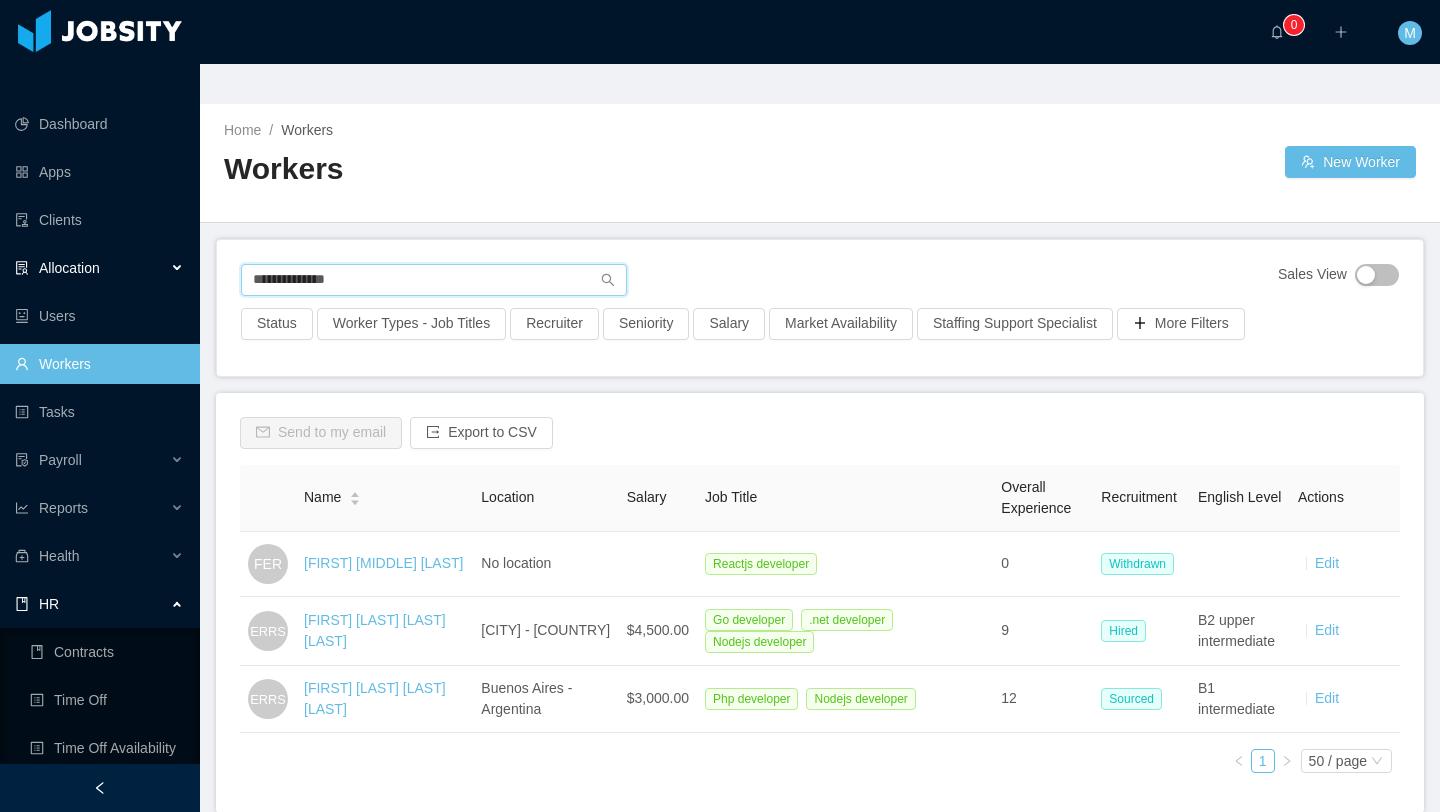 drag, startPoint x: 467, startPoint y: 238, endPoint x: 144, endPoint y: 234, distance: 323.02478 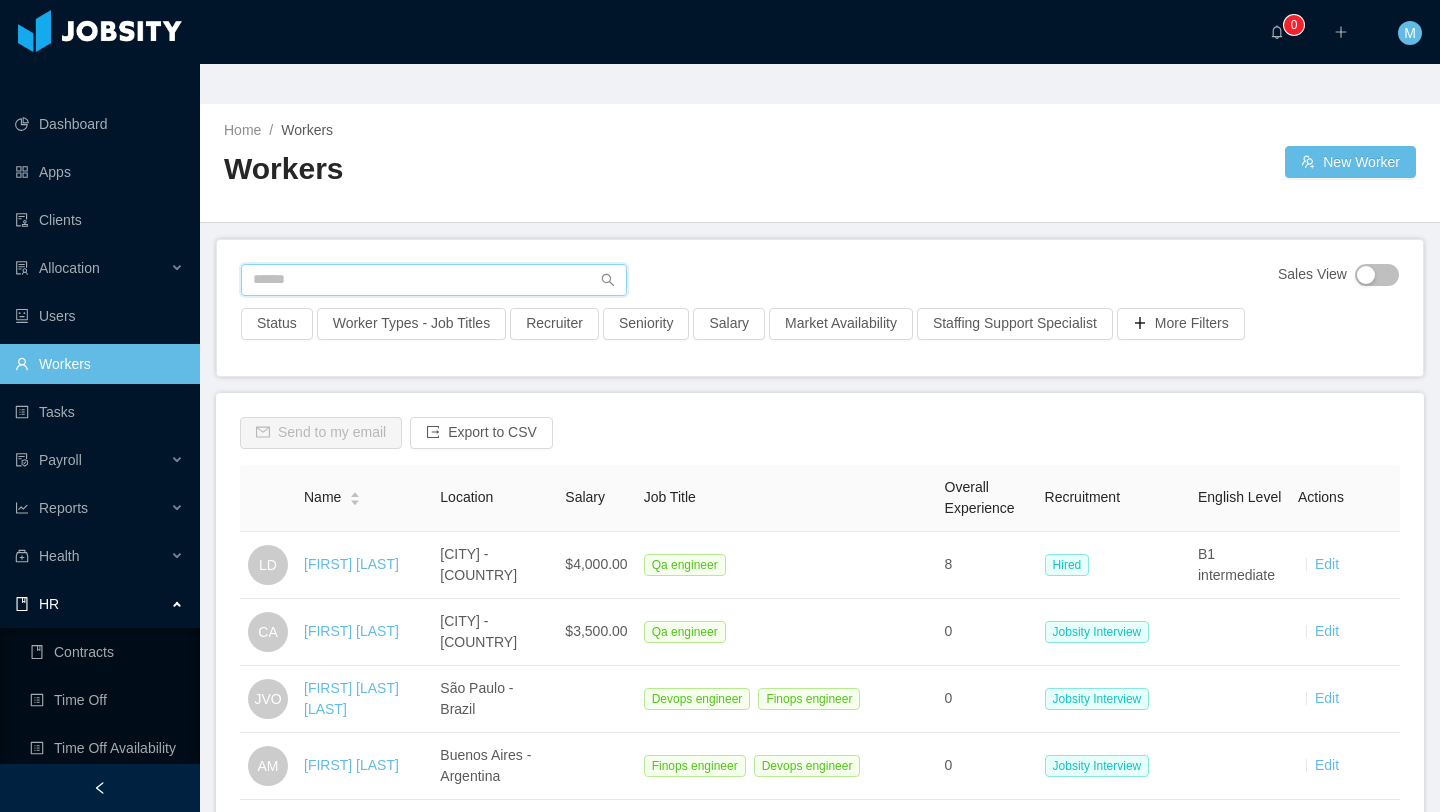 type on "*" 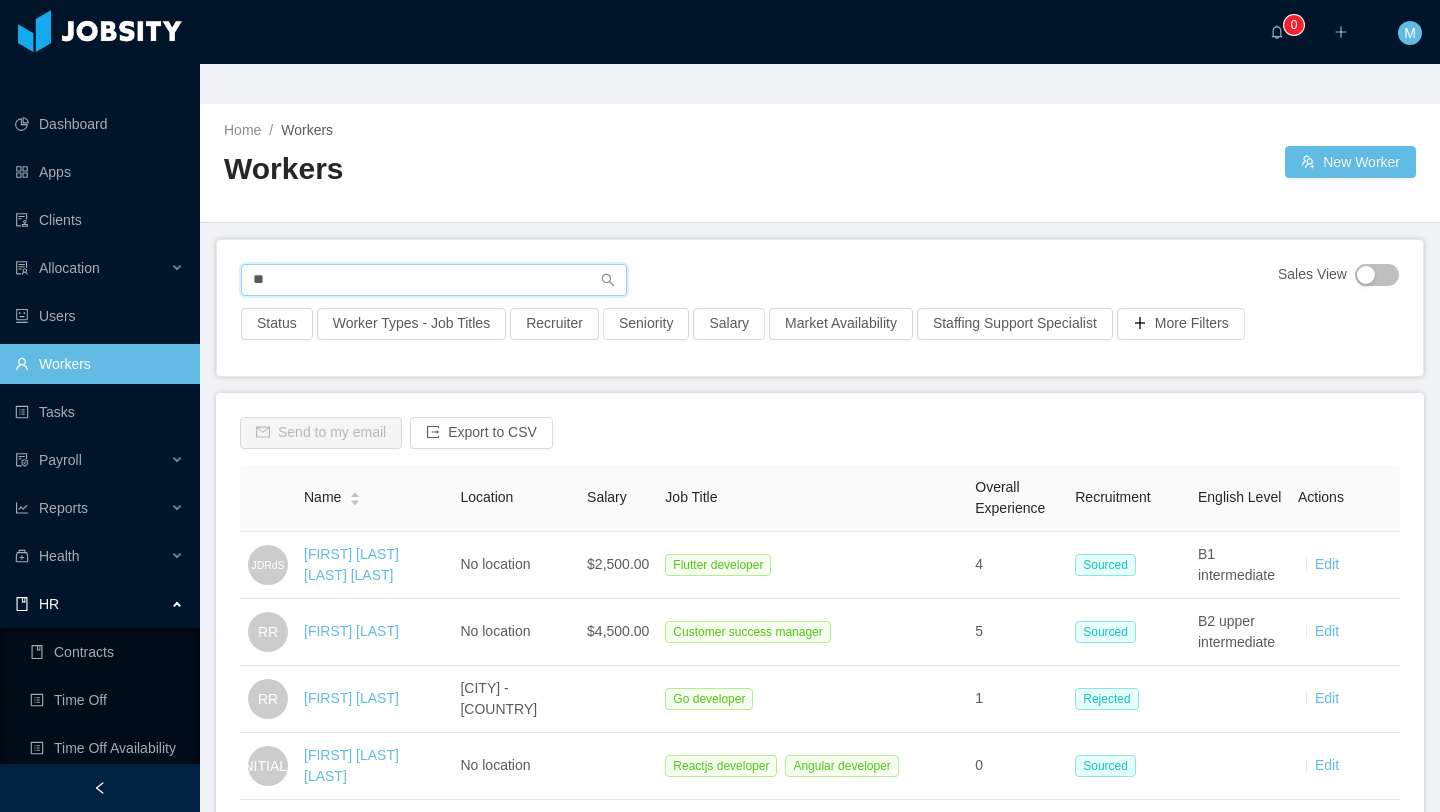 type on "*" 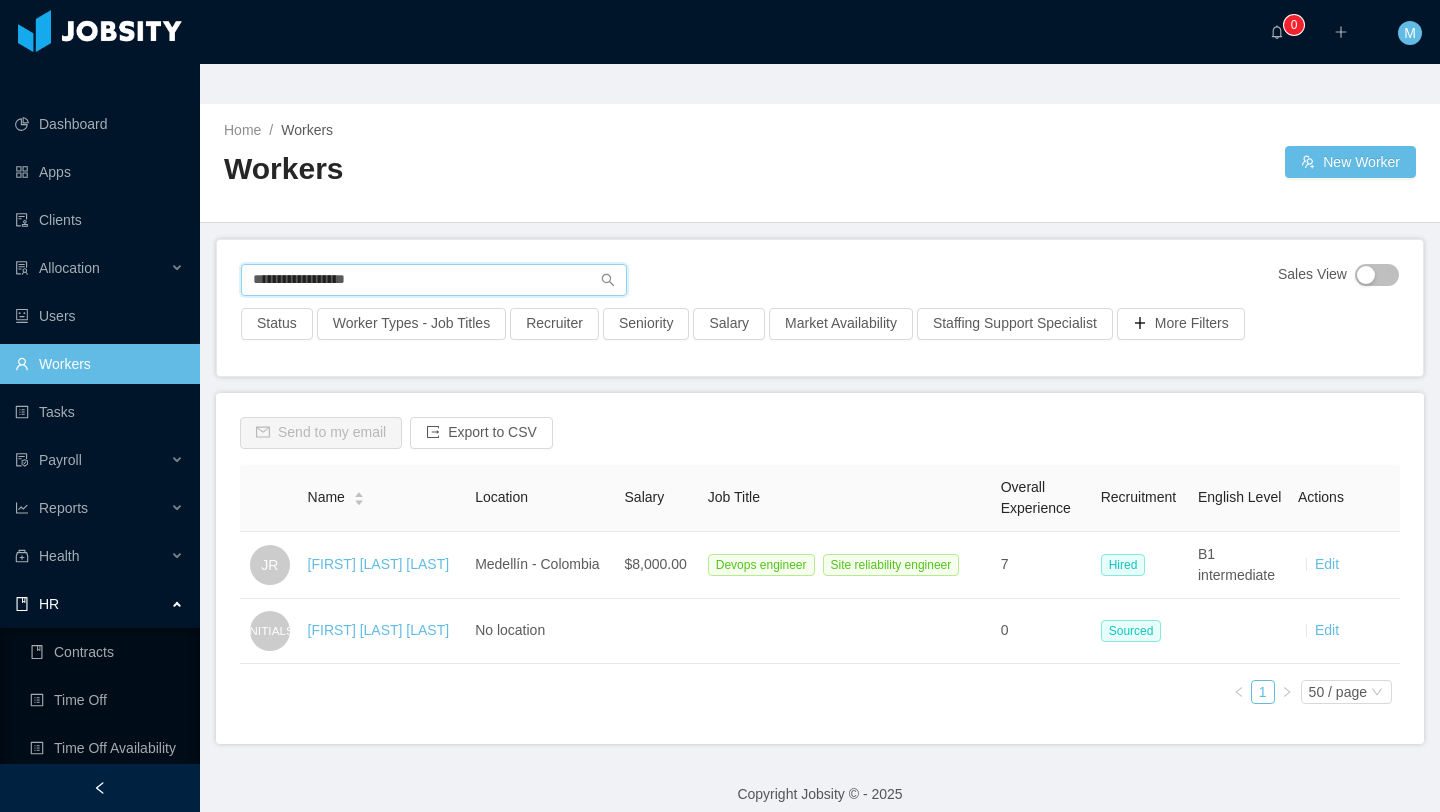 drag, startPoint x: 473, startPoint y: 245, endPoint x: 327, endPoint y: 245, distance: 146 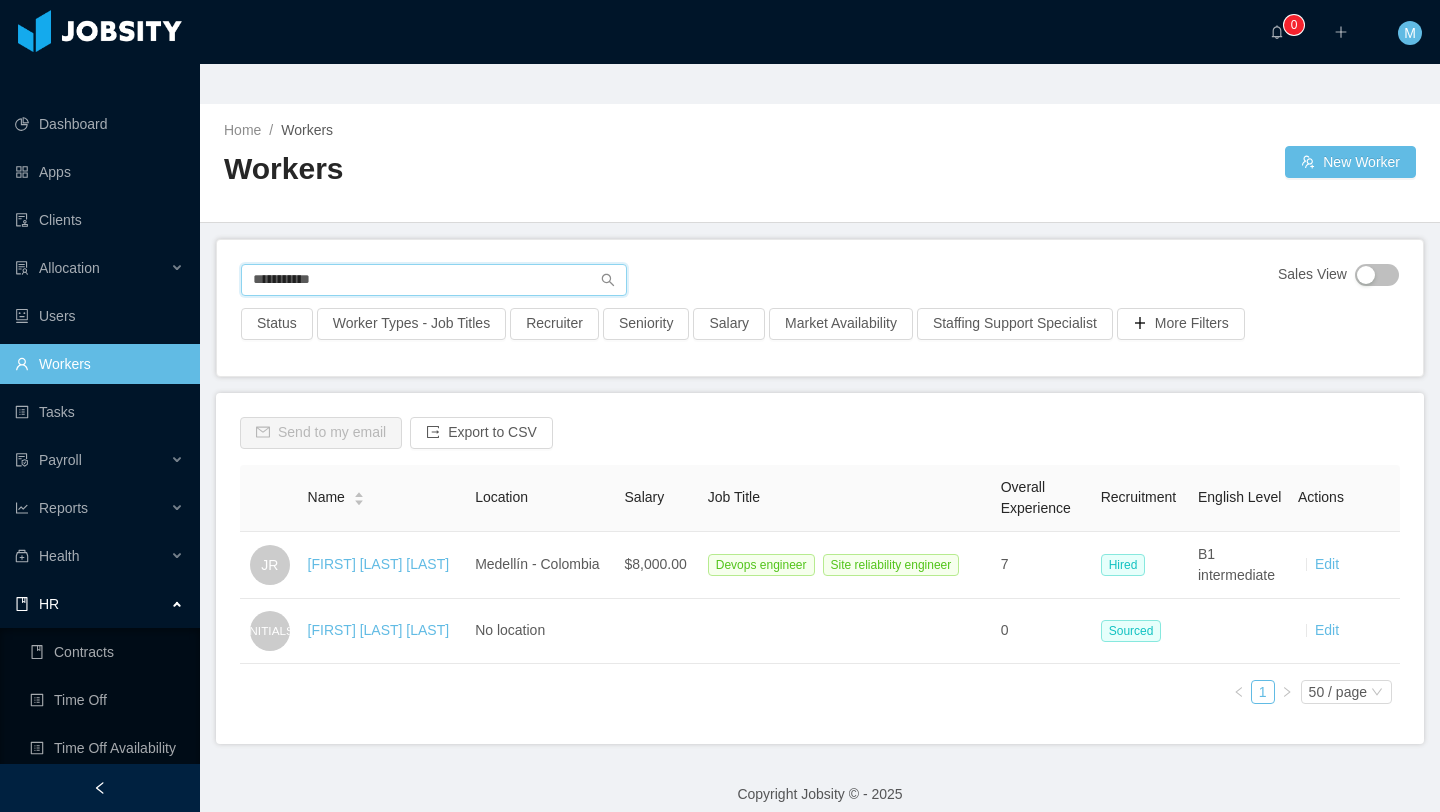 type on "**********" 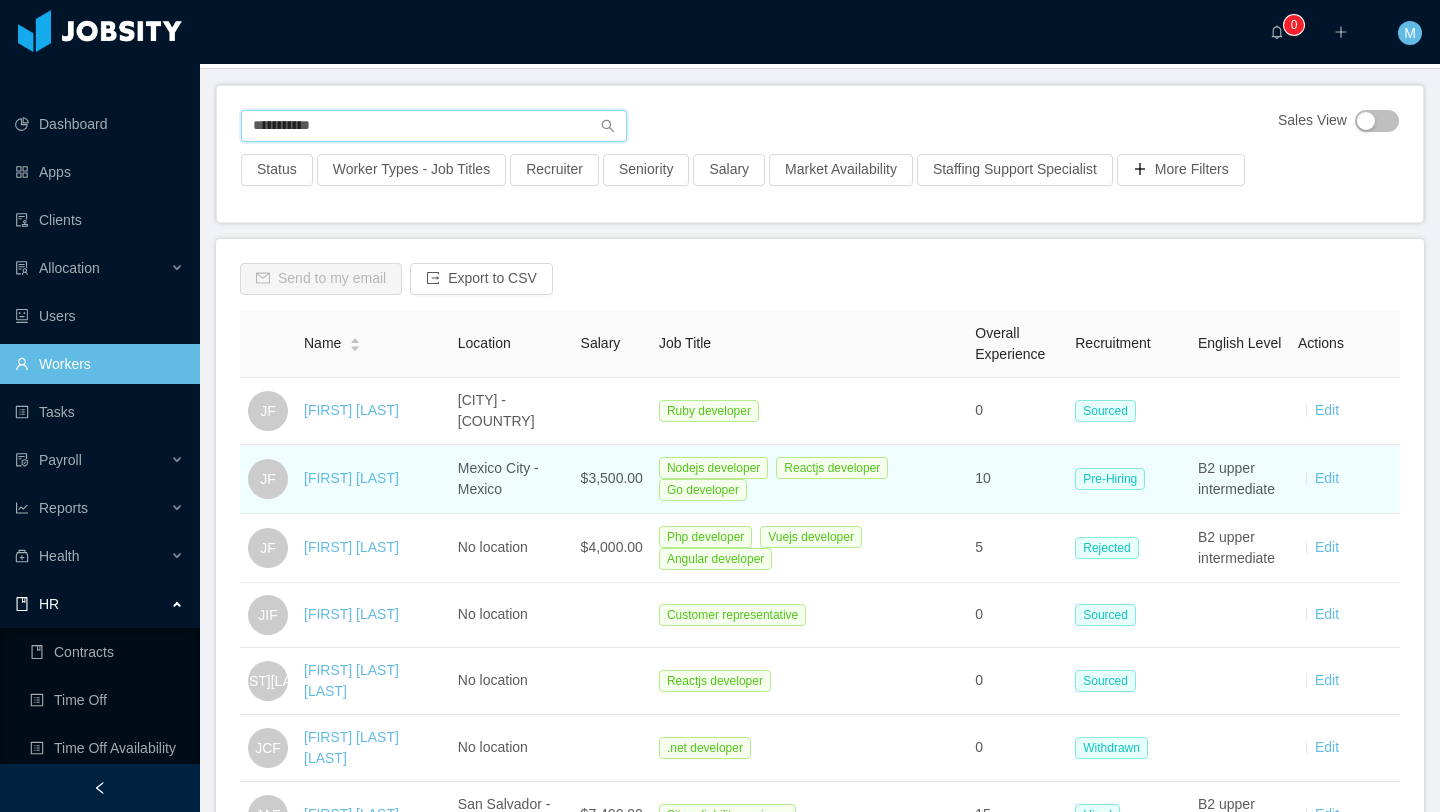 scroll, scrollTop: 0, scrollLeft: 0, axis: both 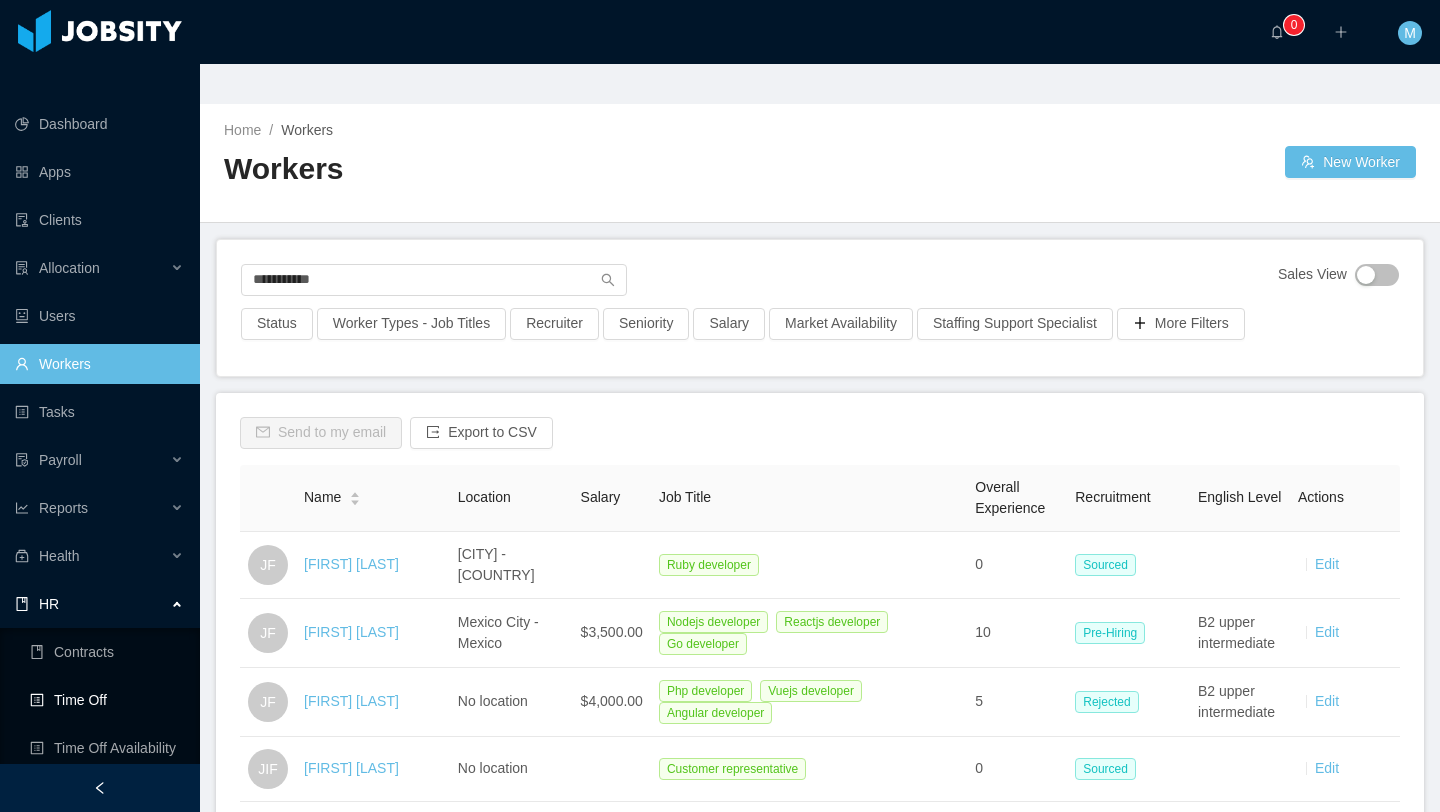 click on "Time Off" at bounding box center (107, 700) 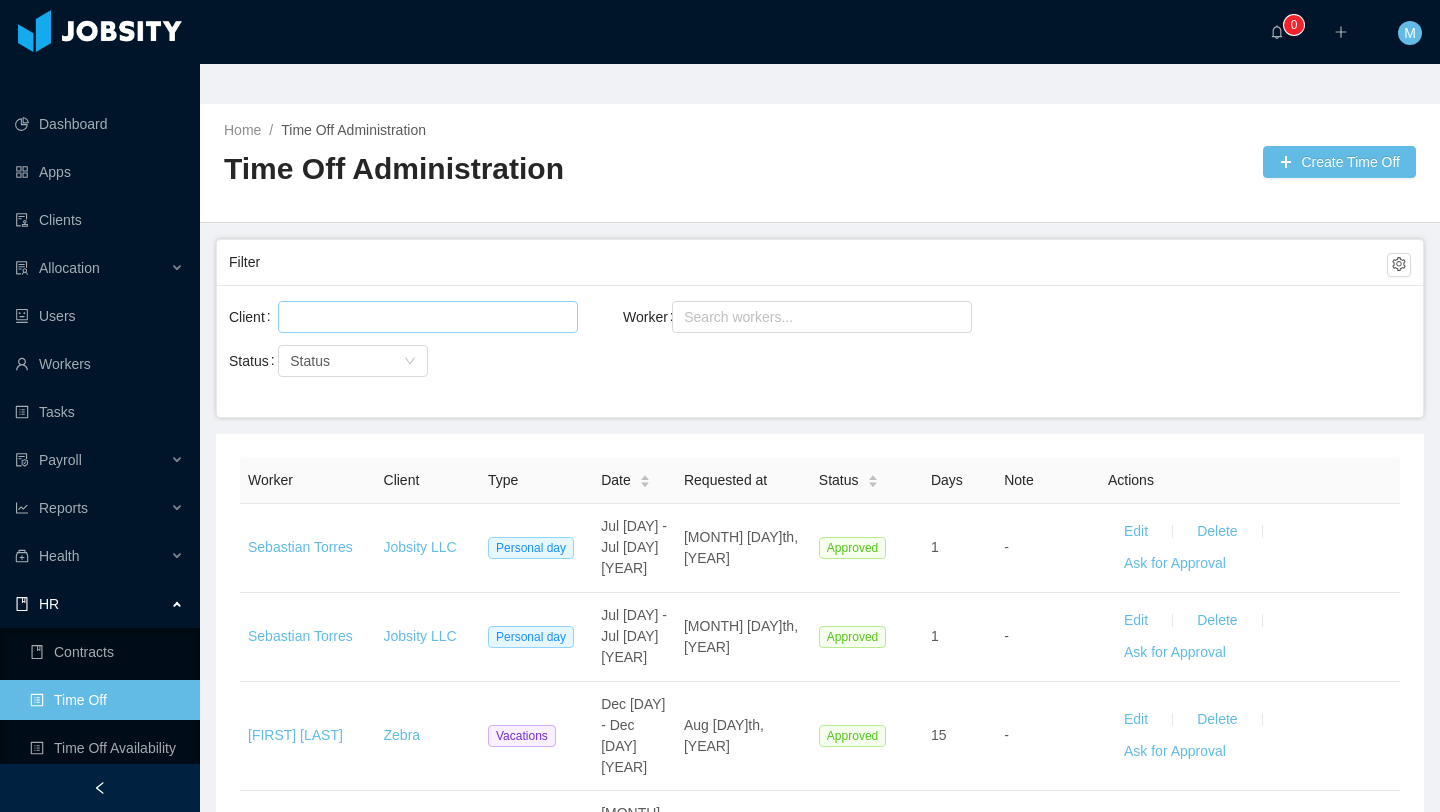 click at bounding box center [425, 317] 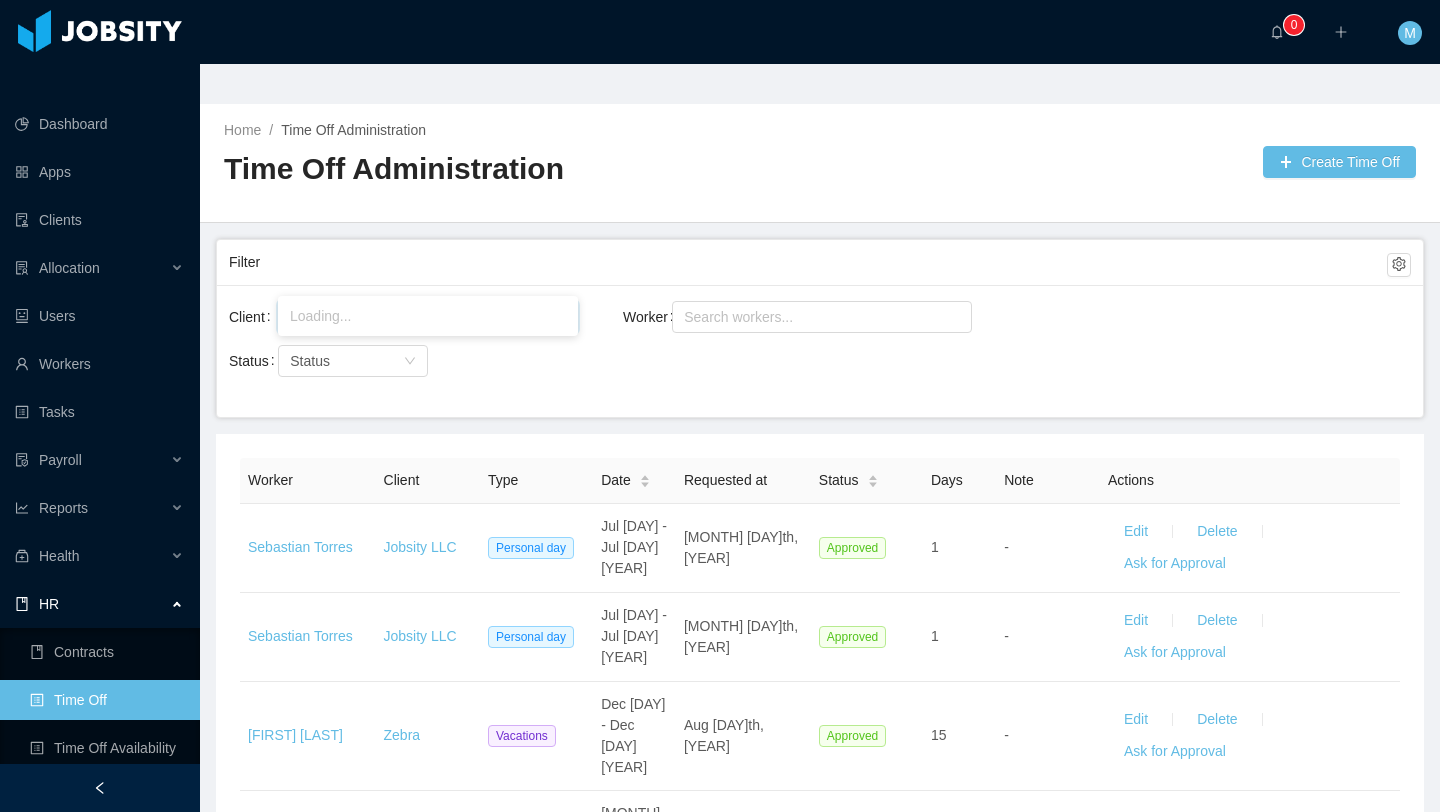 type on "**********" 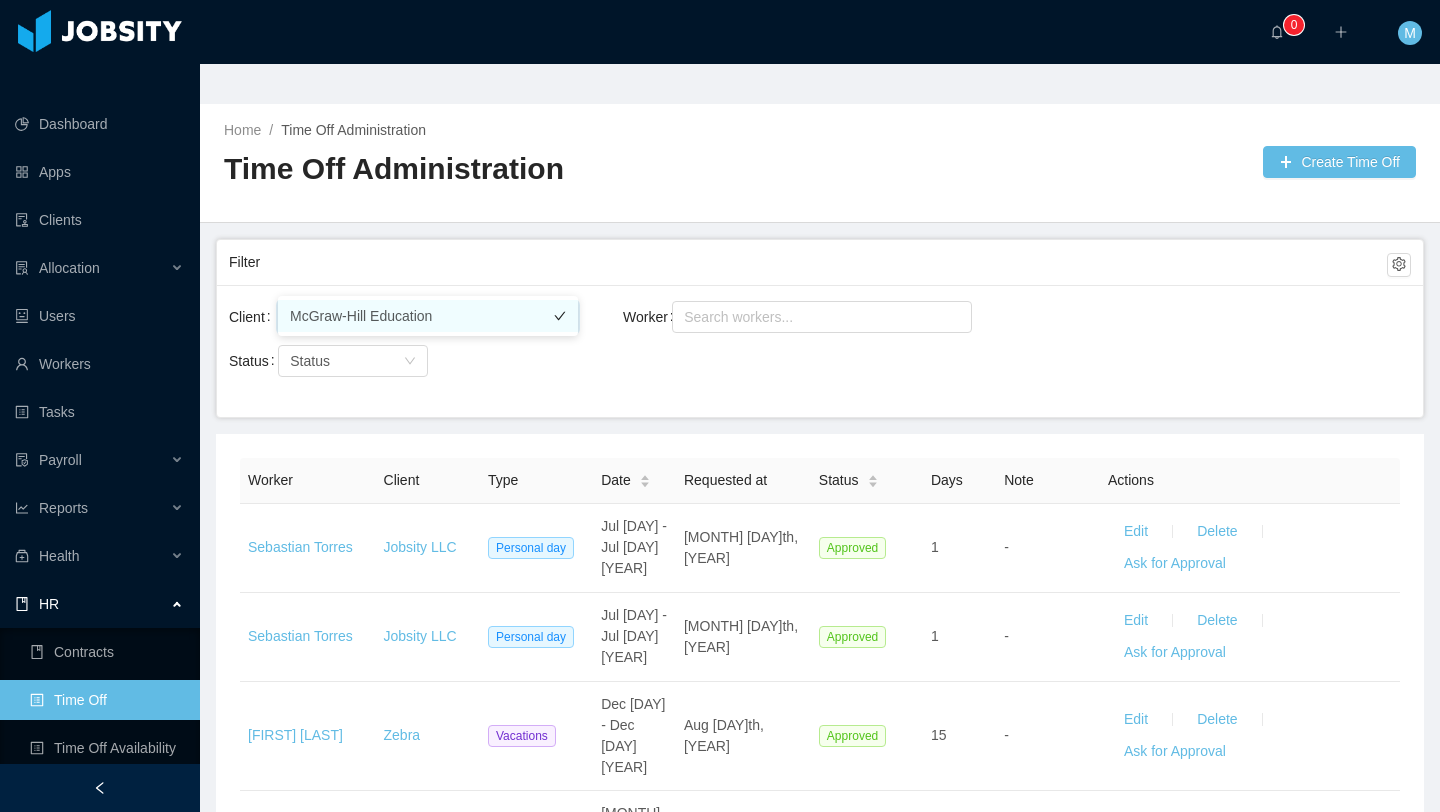 click on "McGraw-Hill Education" at bounding box center [428, 316] 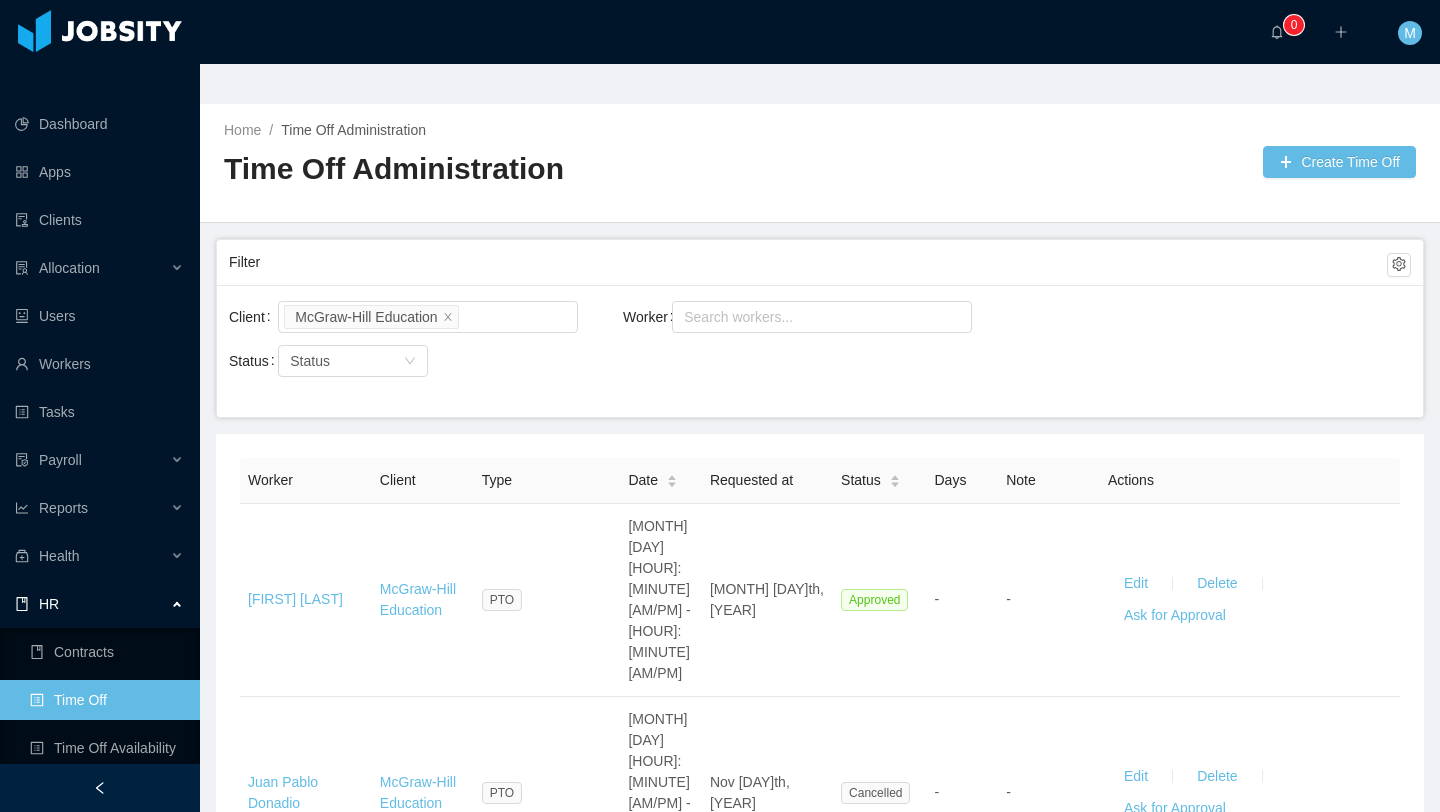 click on "Worker Search workers..." at bounding box center (820, 329) 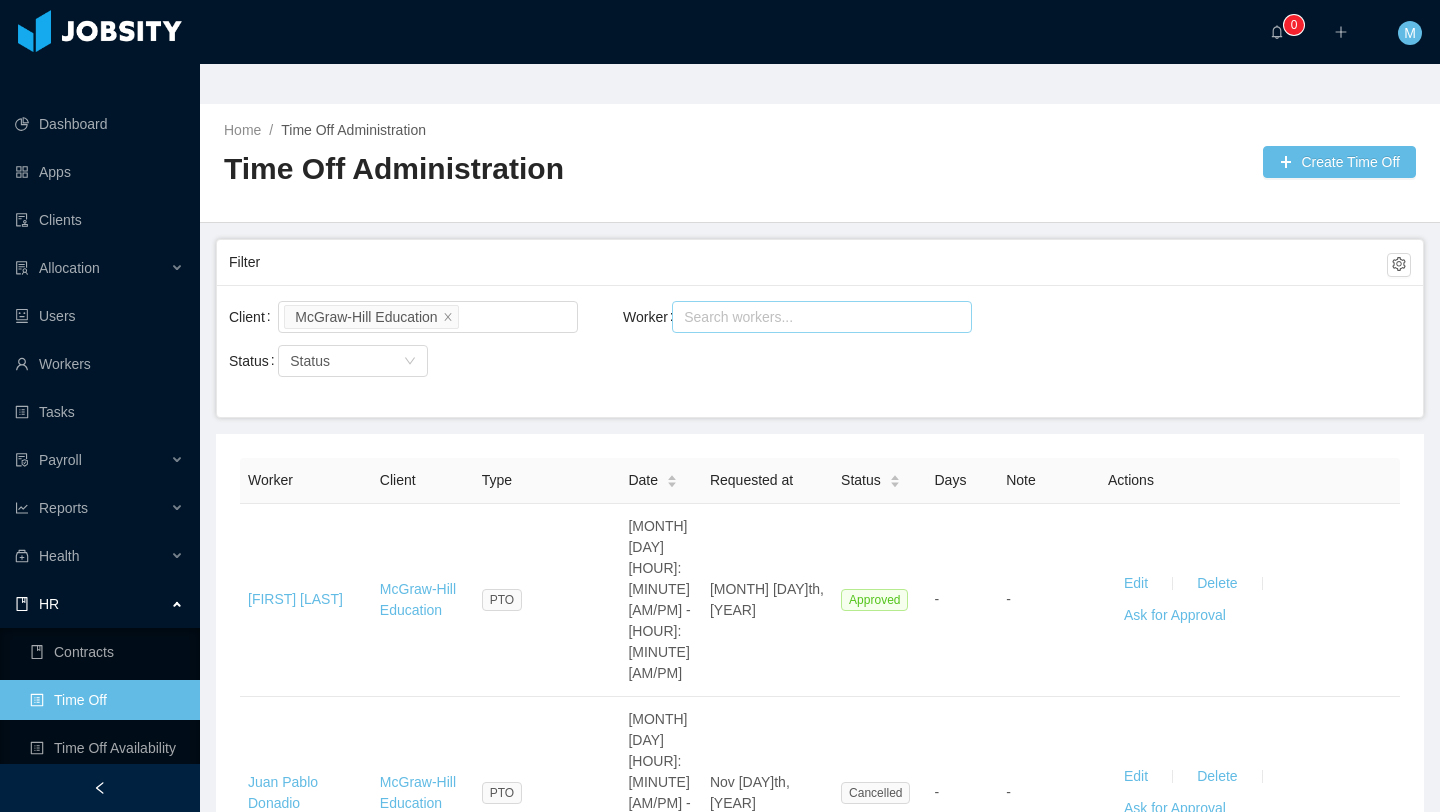 click on "Search workers..." at bounding box center (813, 317) 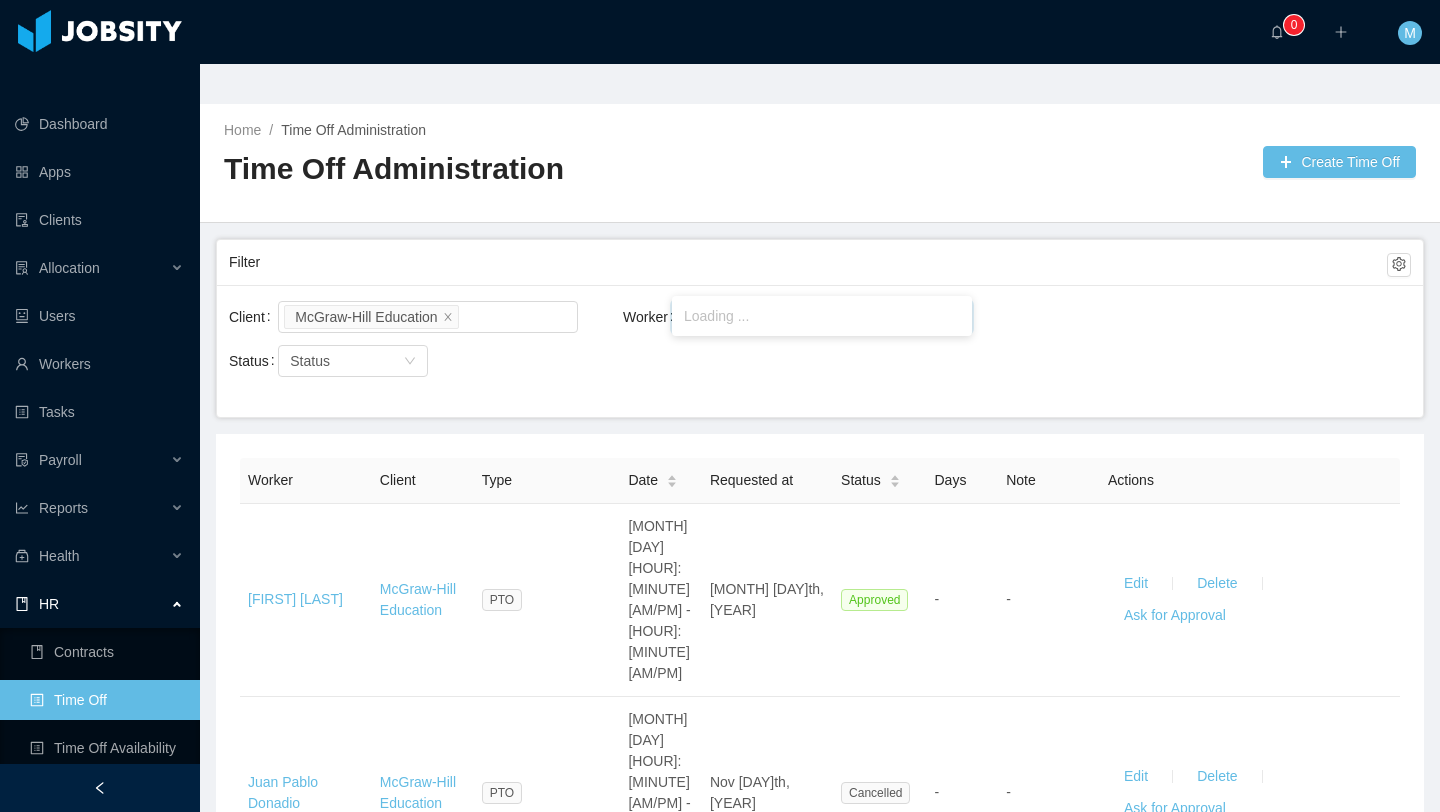 type on "*********" 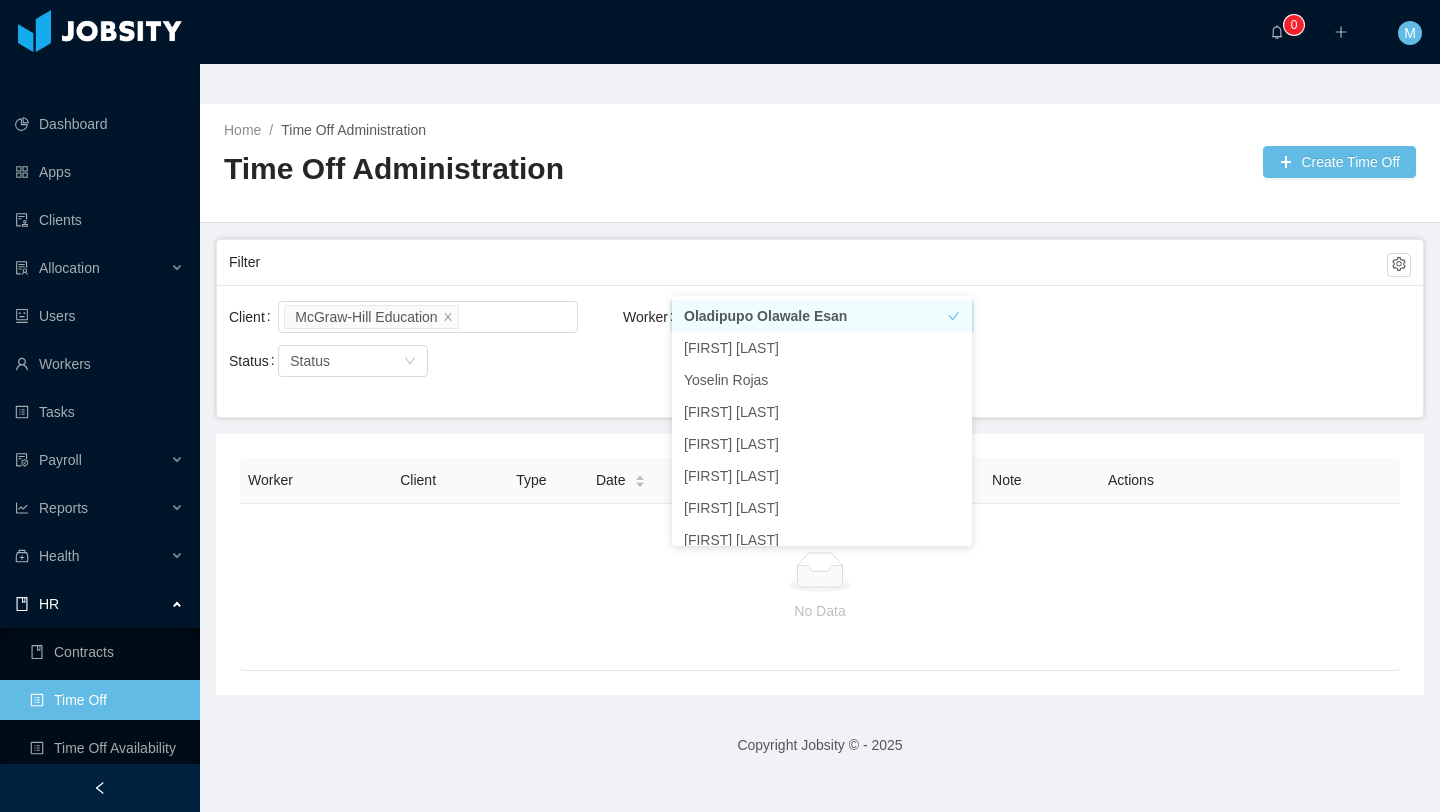 click on "Filter" at bounding box center [808, 262] 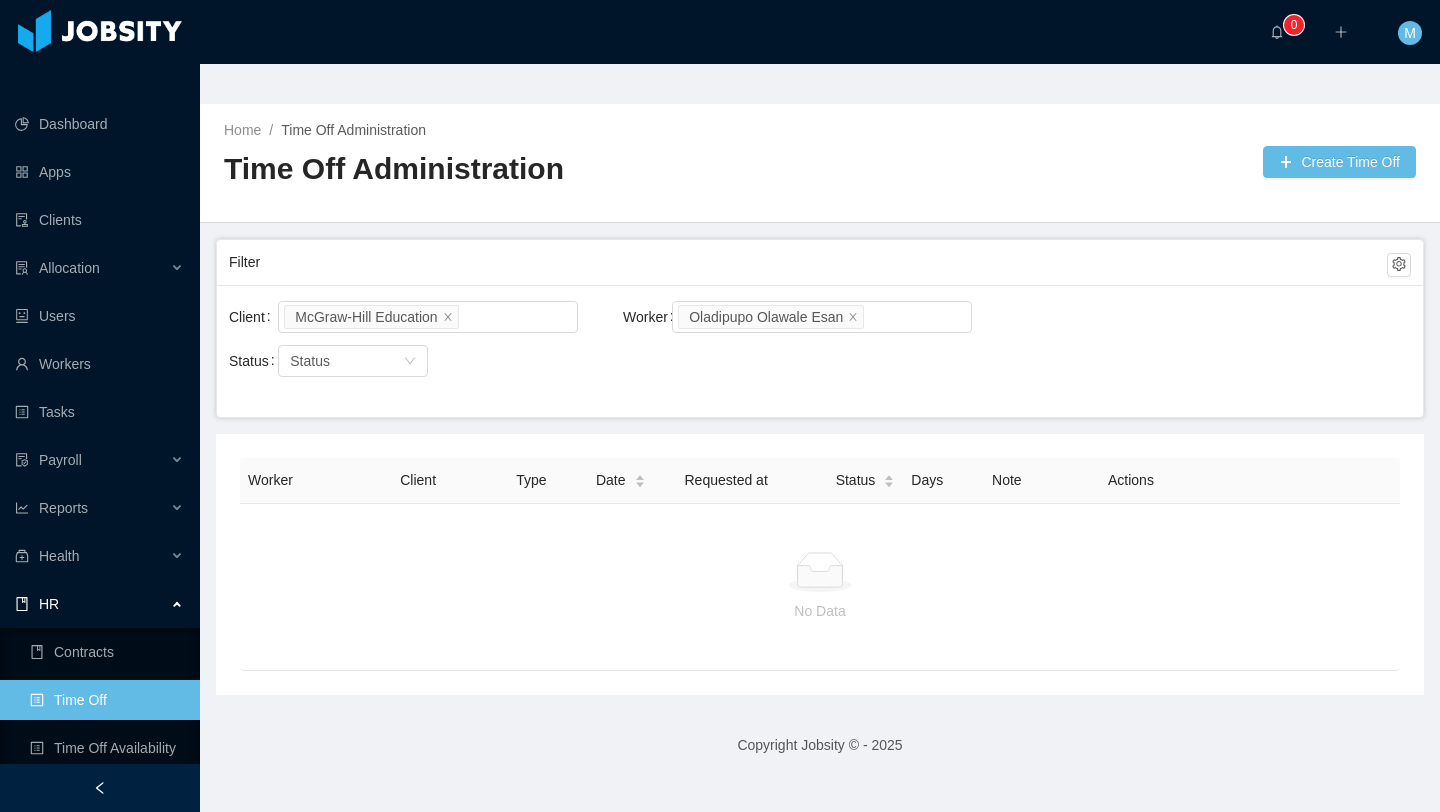 click on "Home / Time Off Administration / Time Off Administration Create Time Off Filter Client [BRAND] Education Worker Search workers... [FIRST] [LAST] [LAST] Status Status Worker Client Type Date Requested at Status Days Note Actions No Data Copyright Jobsity © - [YEAR]" at bounding box center (820, 478) 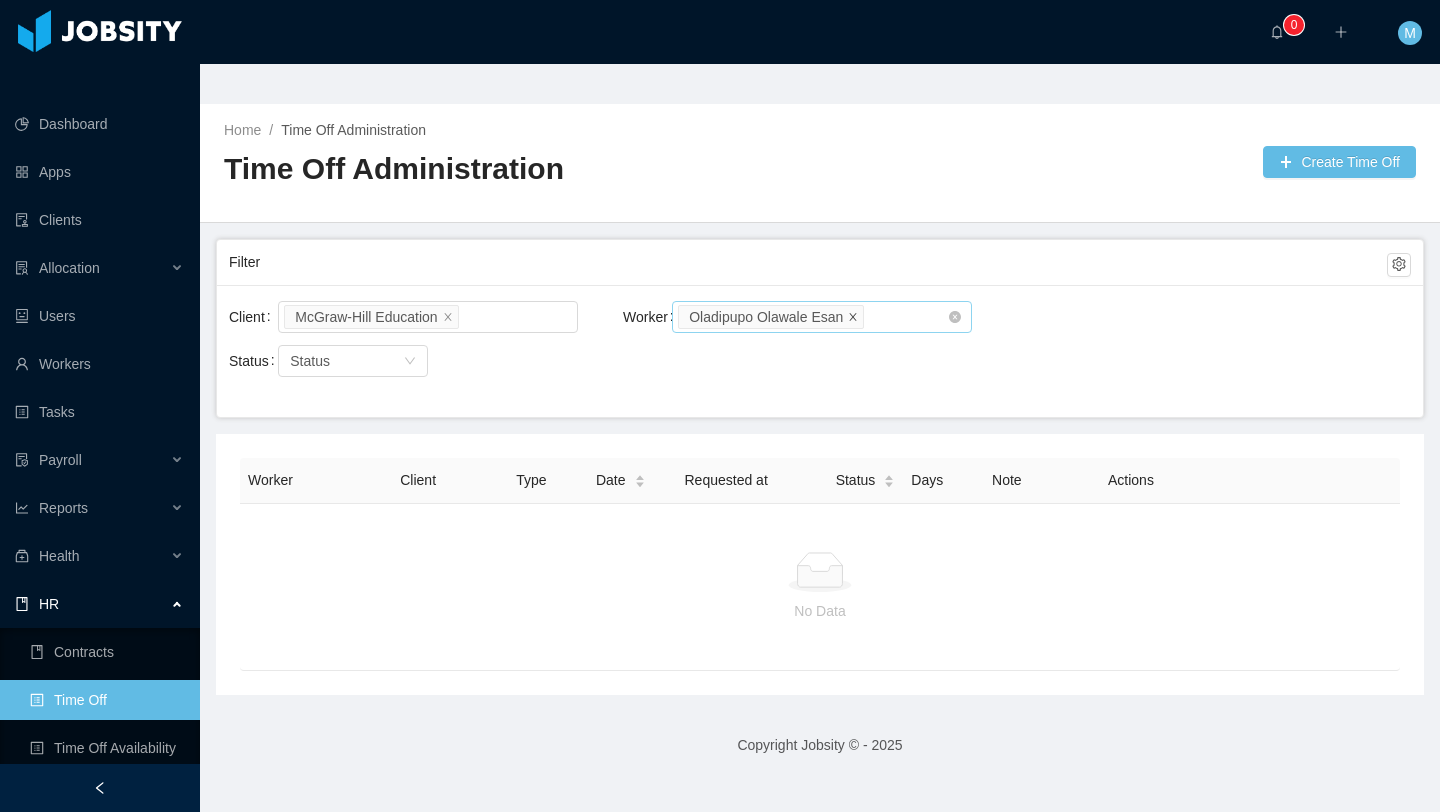 click 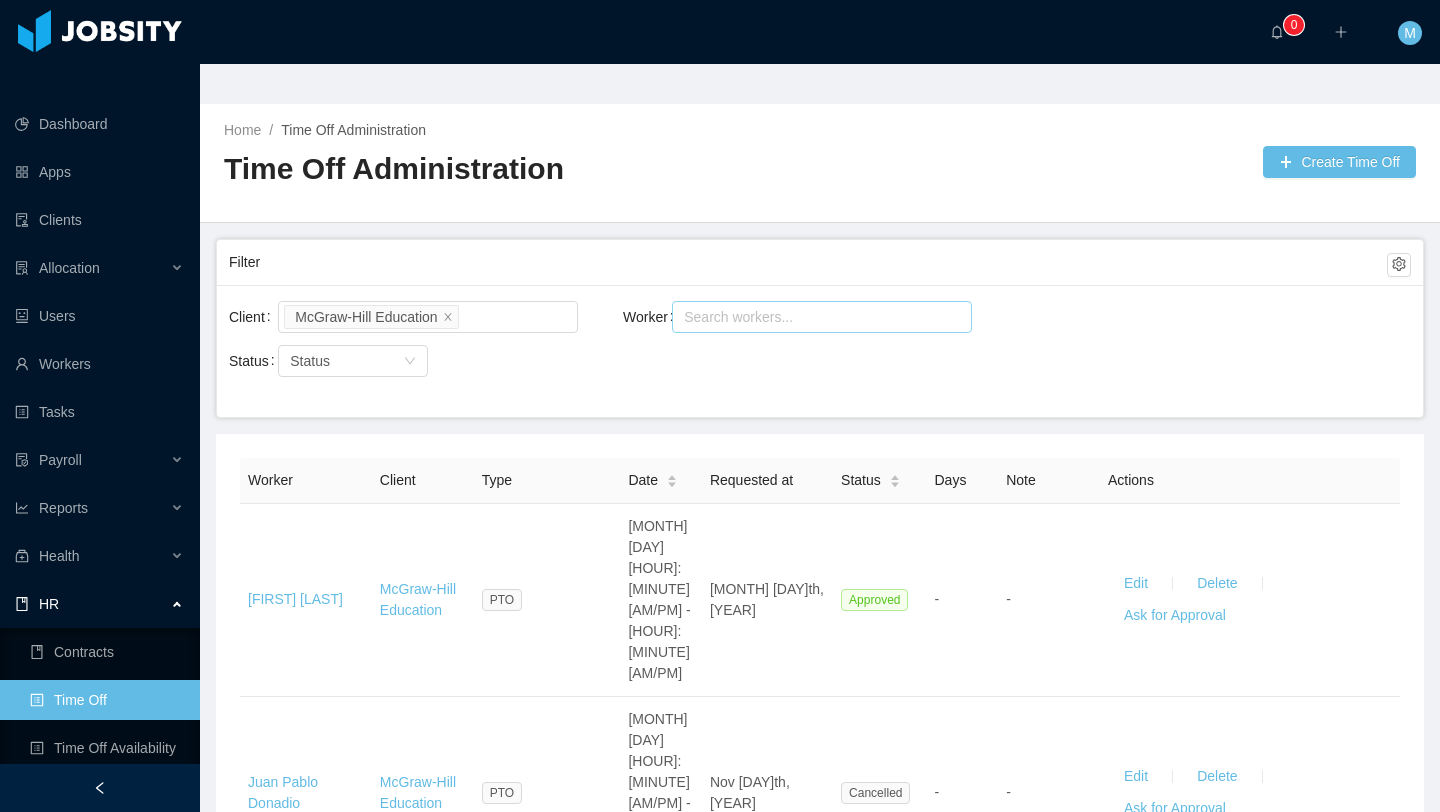 click on "Search workers..." at bounding box center [813, 317] 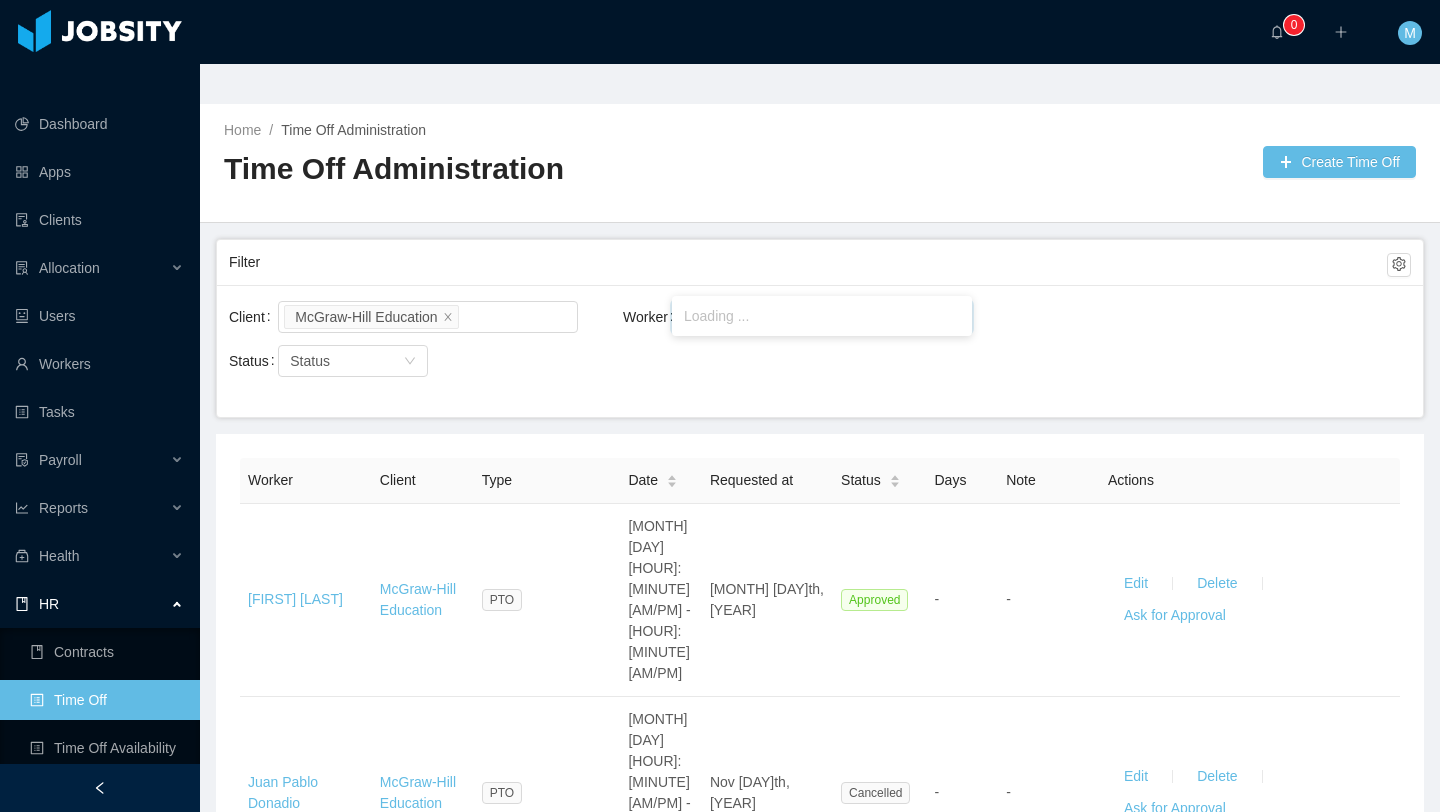 type on "**********" 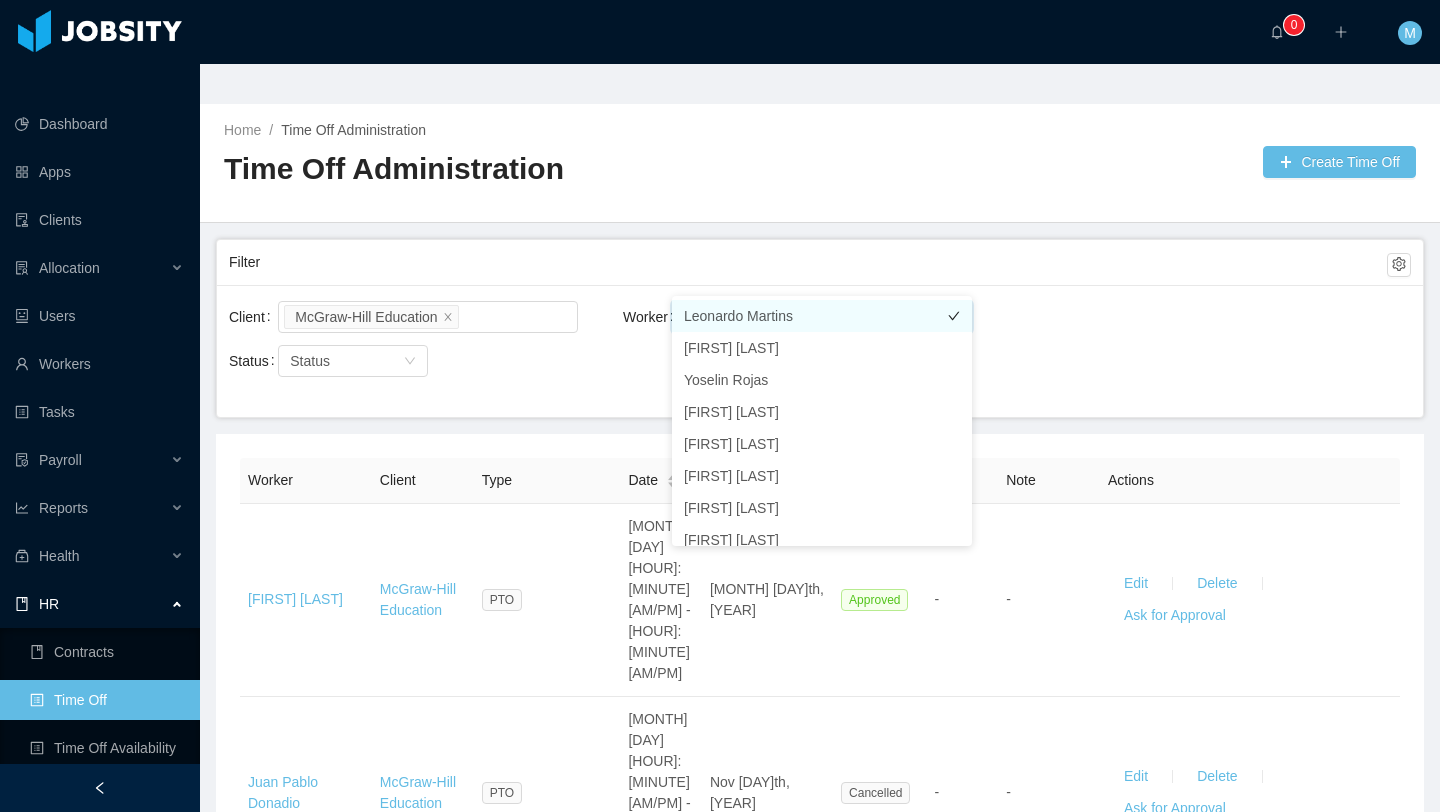 click on "Leonardo Martins" at bounding box center (822, 316) 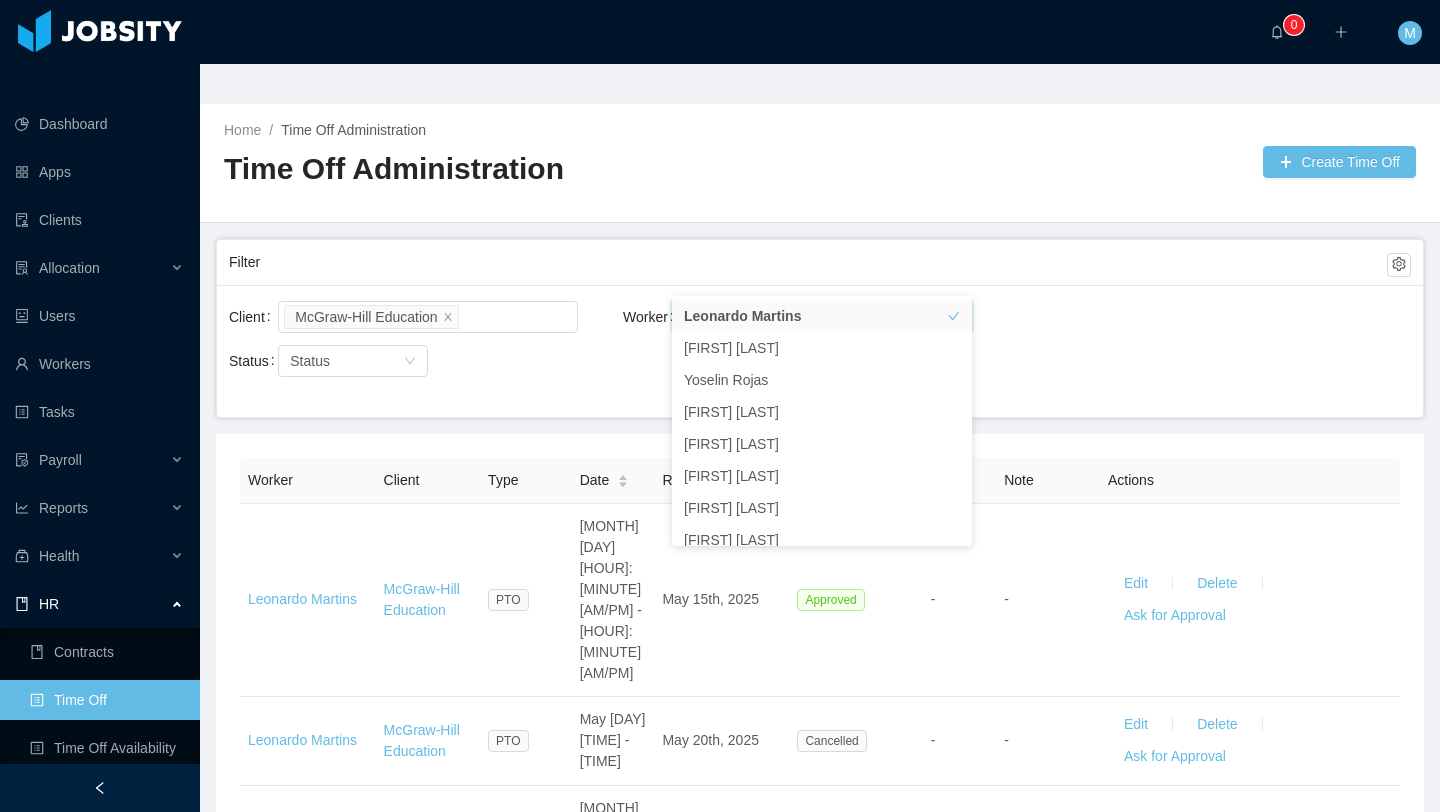 click on "Filter" at bounding box center [808, 262] 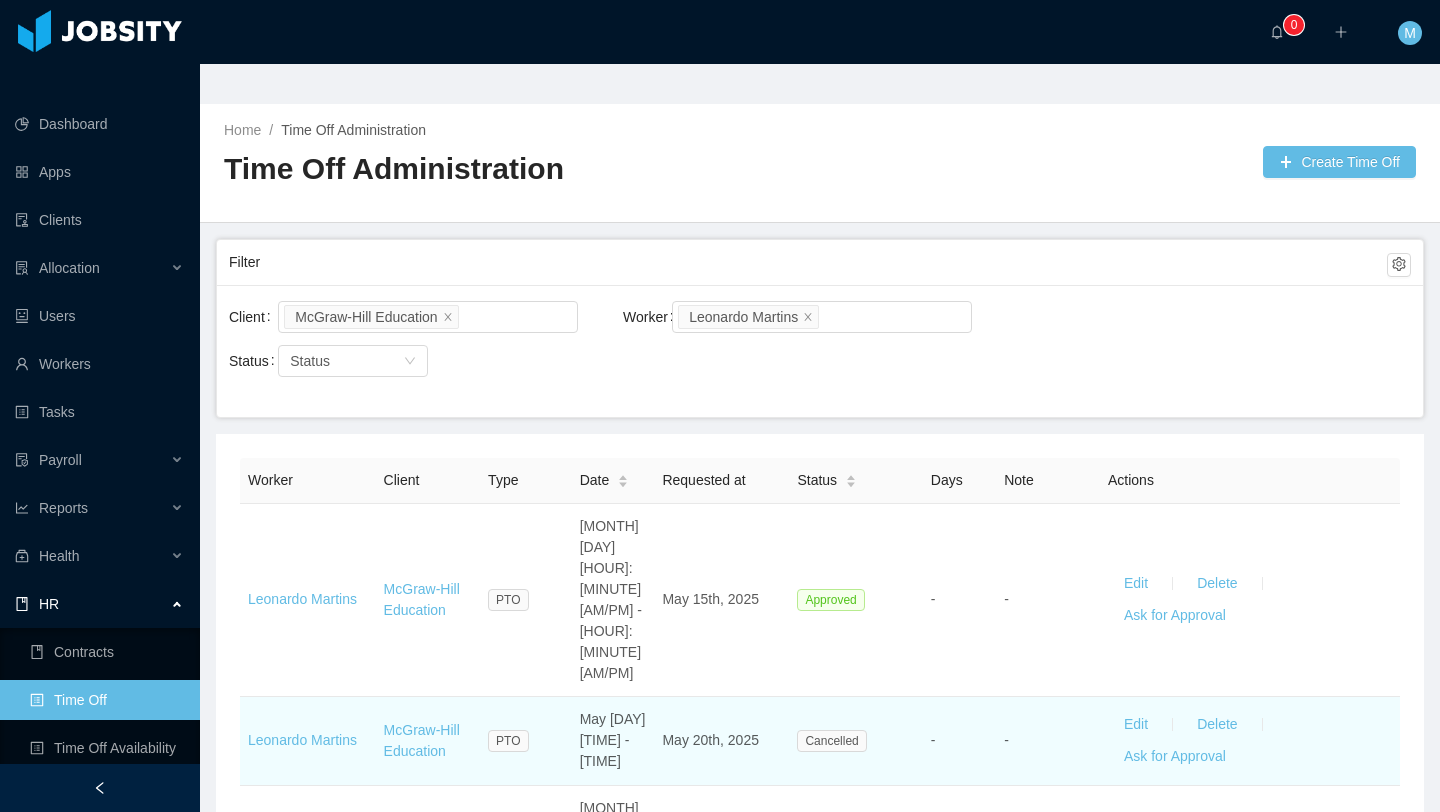 scroll, scrollTop: 579, scrollLeft: 0, axis: vertical 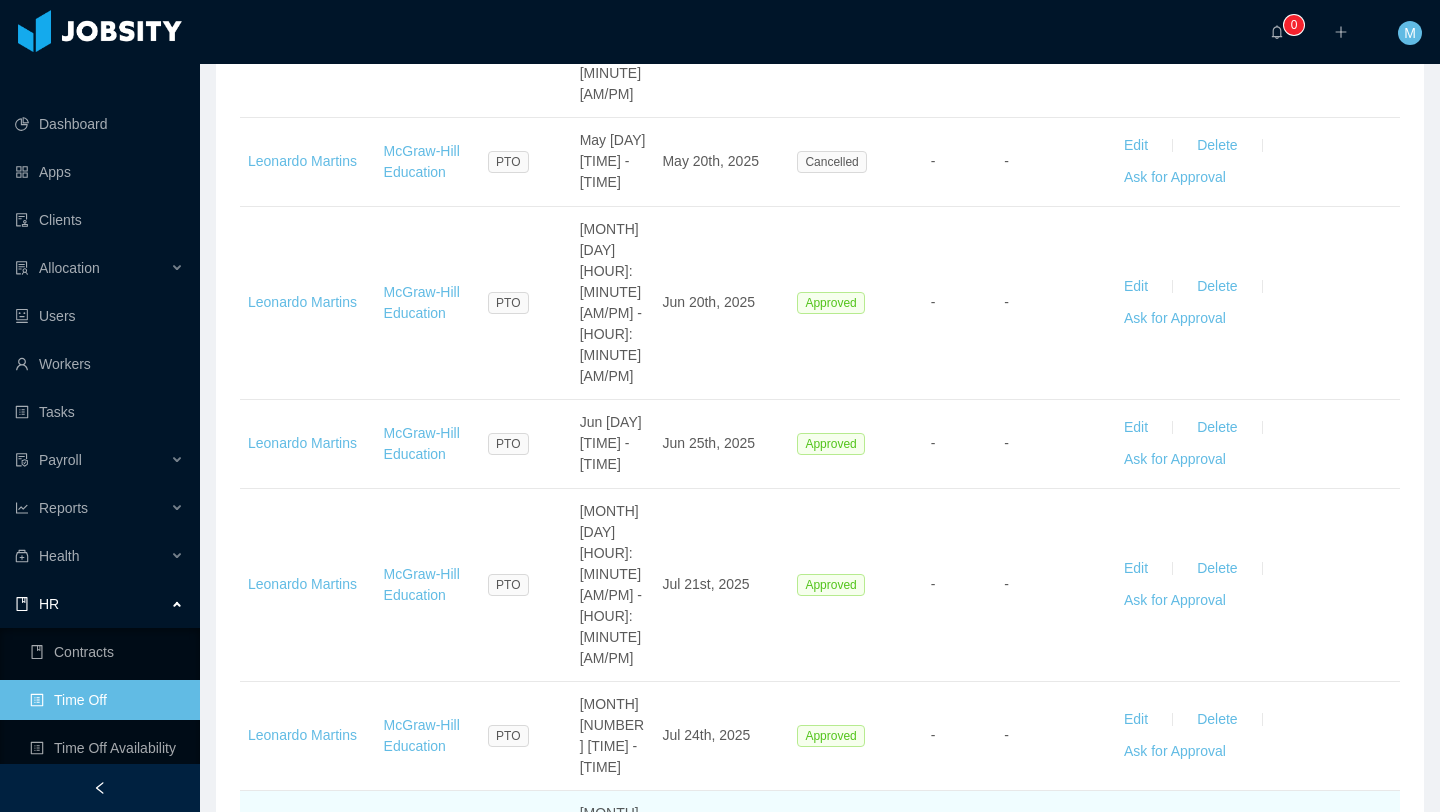 click on "Edit" at bounding box center (1136, 871) 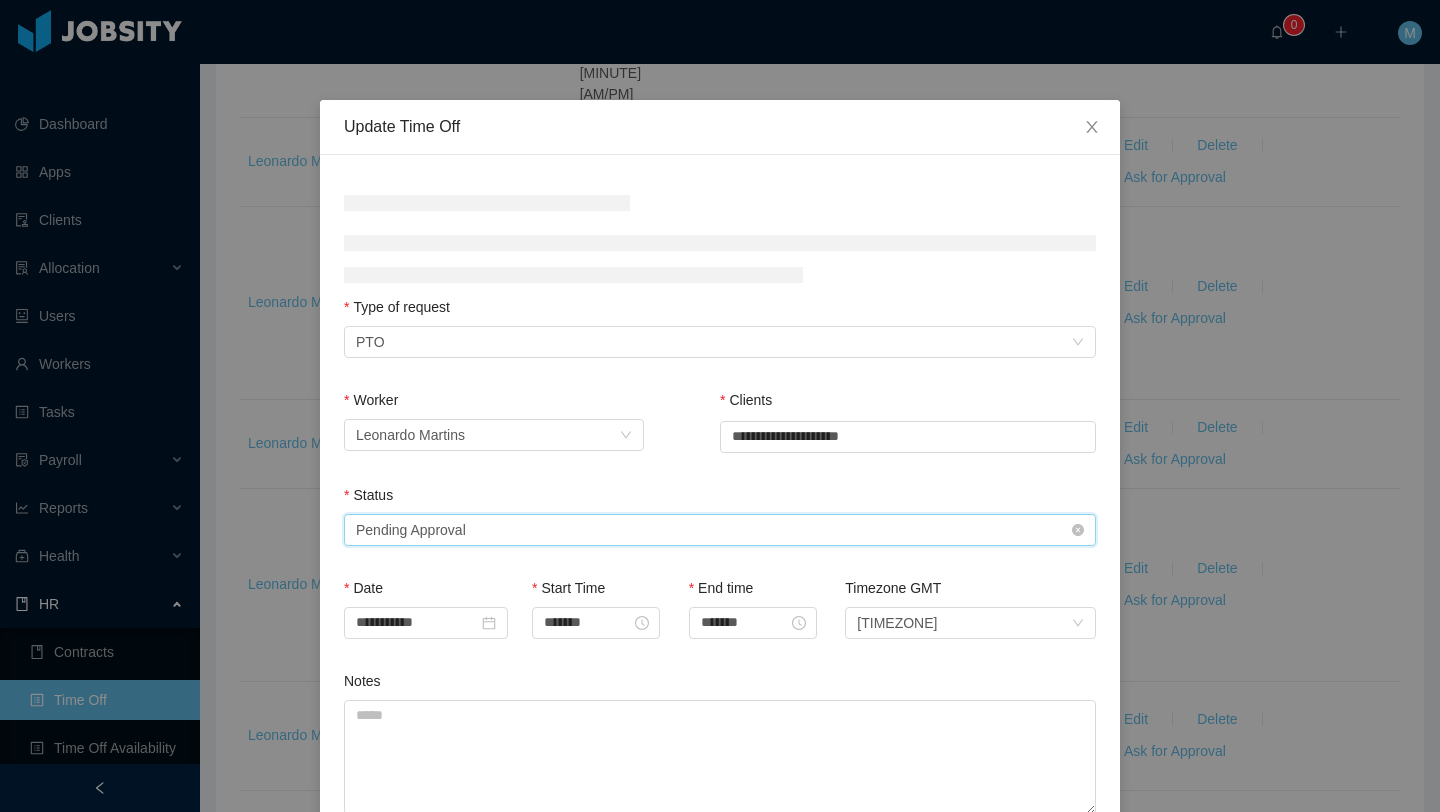 click on "Select status Pending Approval" at bounding box center [713, 530] 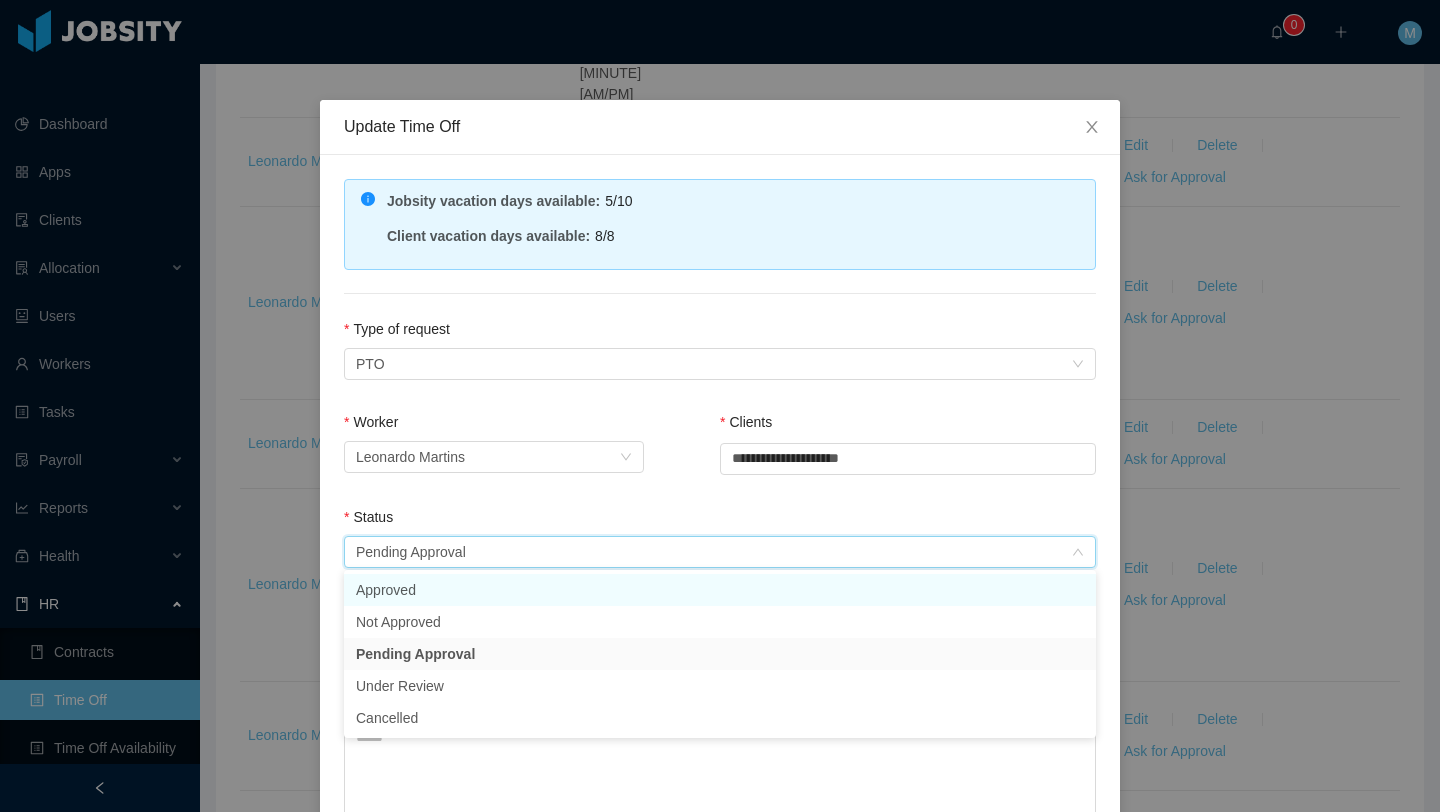 click on "Approved" at bounding box center [720, 590] 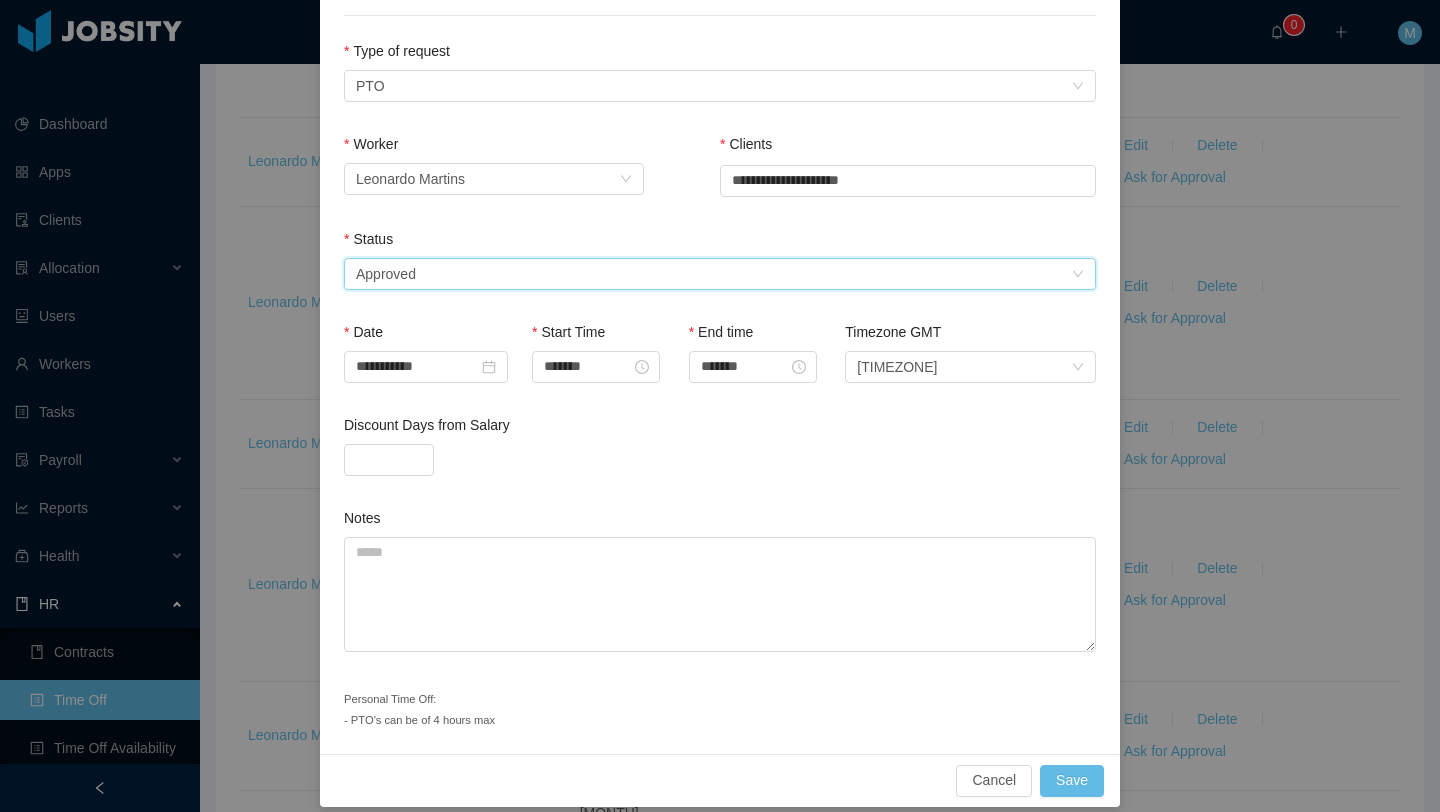 scroll, scrollTop: 295, scrollLeft: 0, axis: vertical 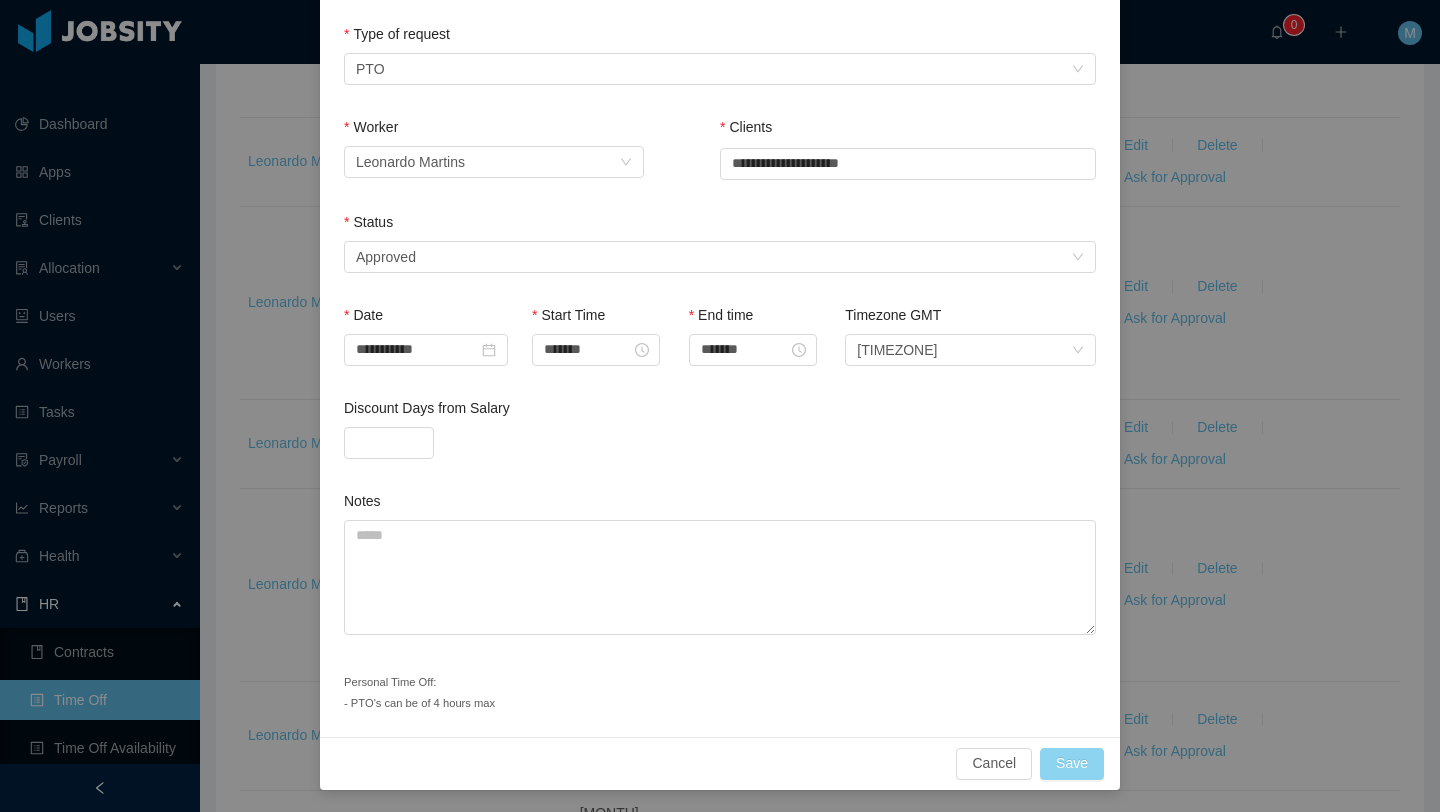 click on "Save" at bounding box center (1072, 764) 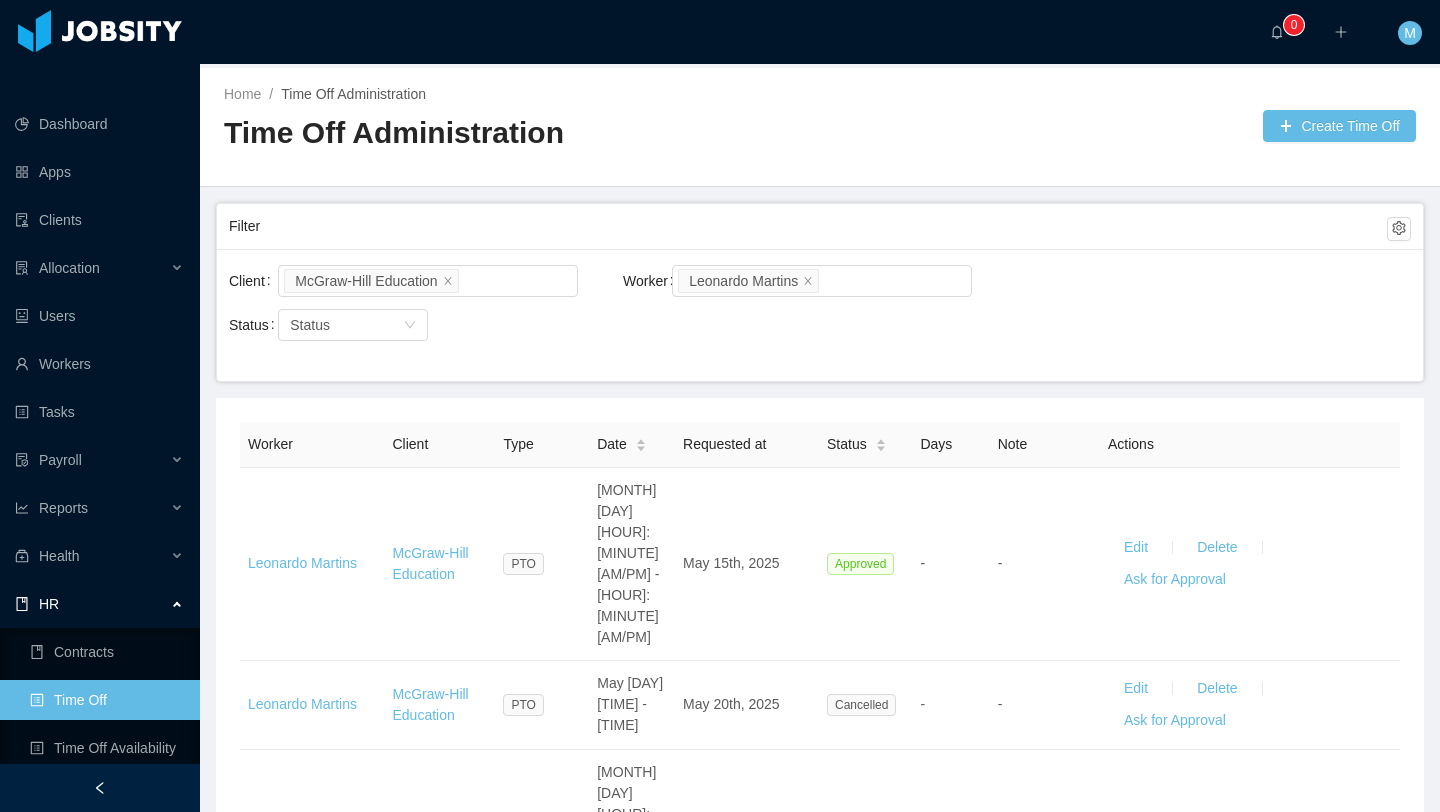 scroll, scrollTop: 0, scrollLeft: 0, axis: both 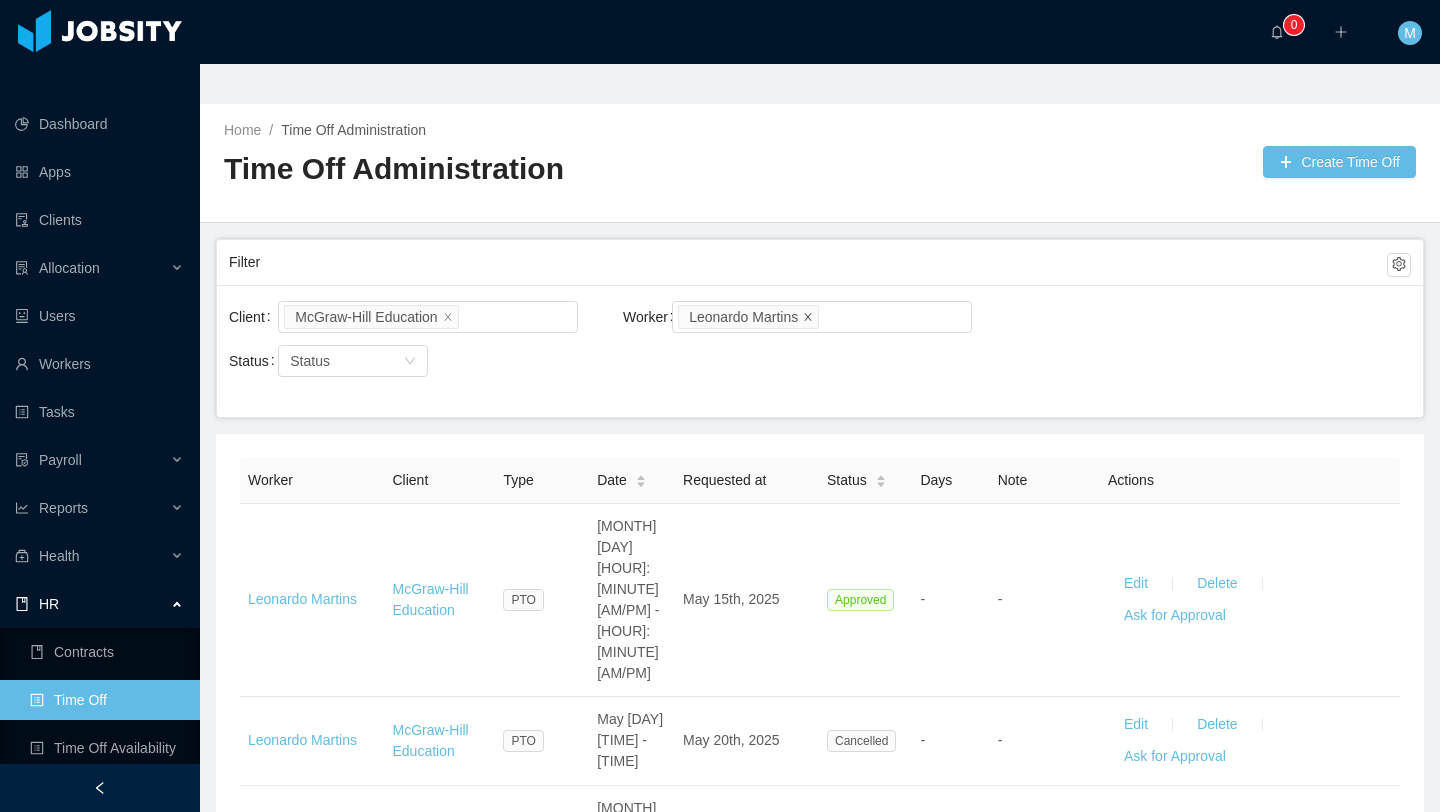 click 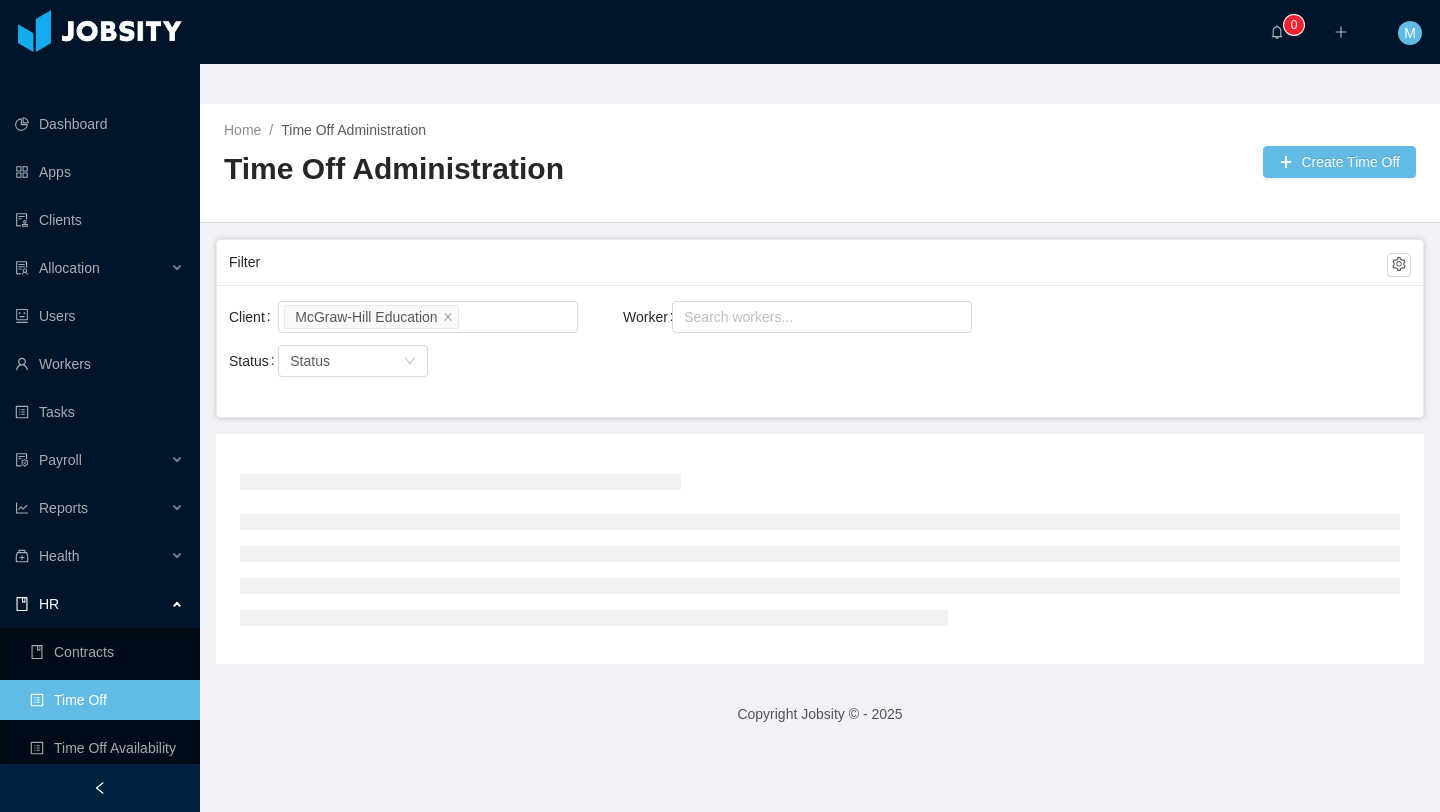 click on "Search workers..." at bounding box center (813, 317) 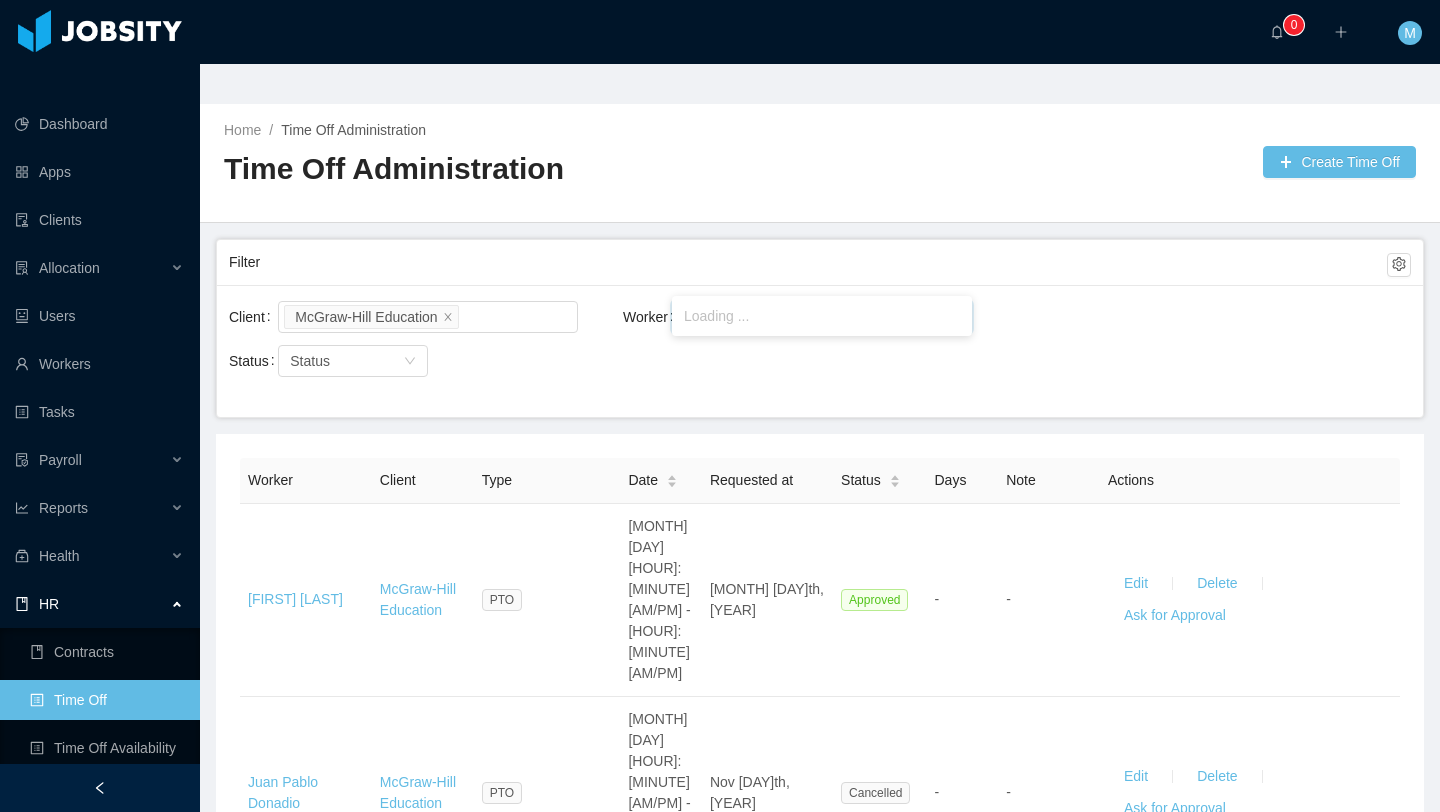 type on "******" 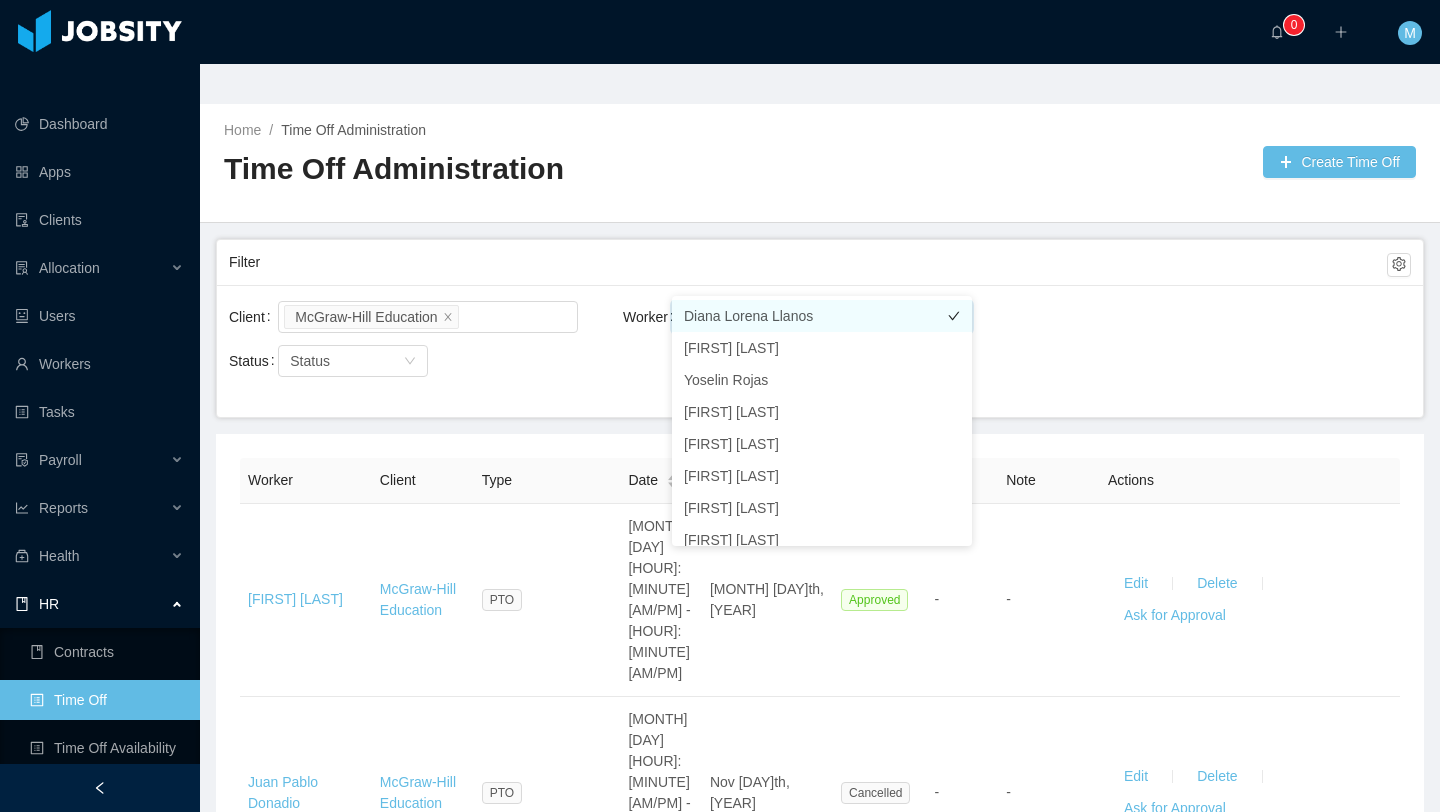 click on "Diana Lorena Llanos" at bounding box center [822, 316] 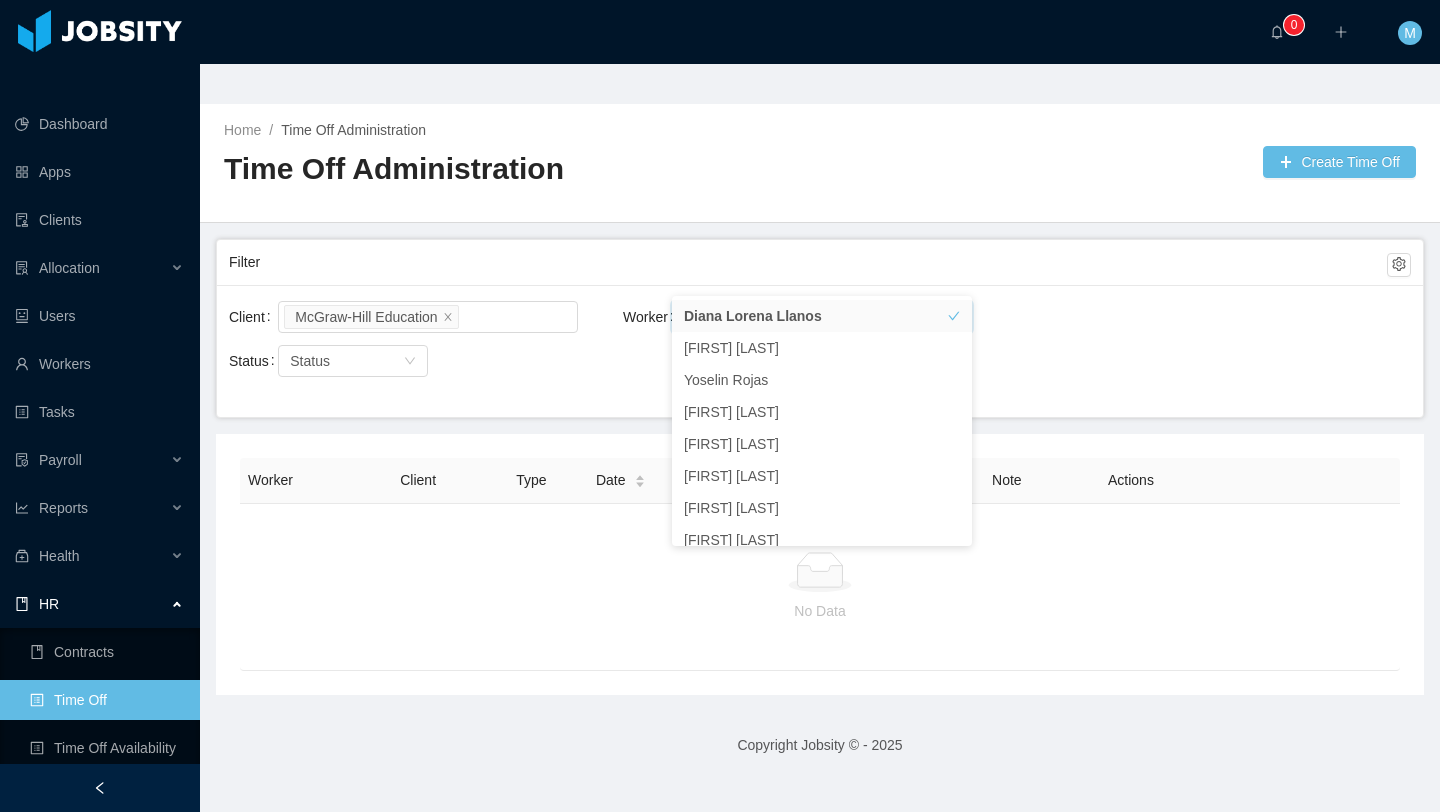 click on "Filter" at bounding box center (808, 262) 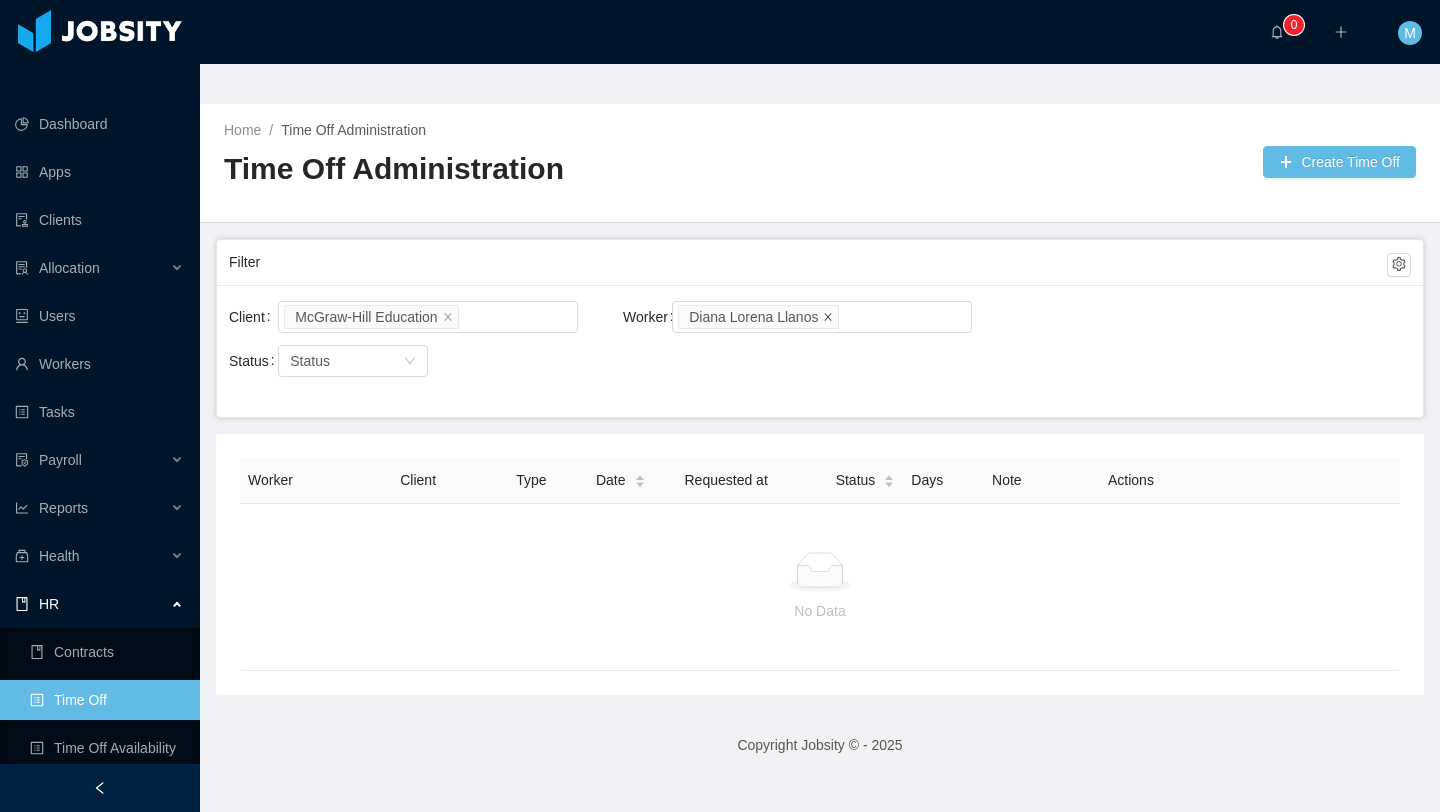 click 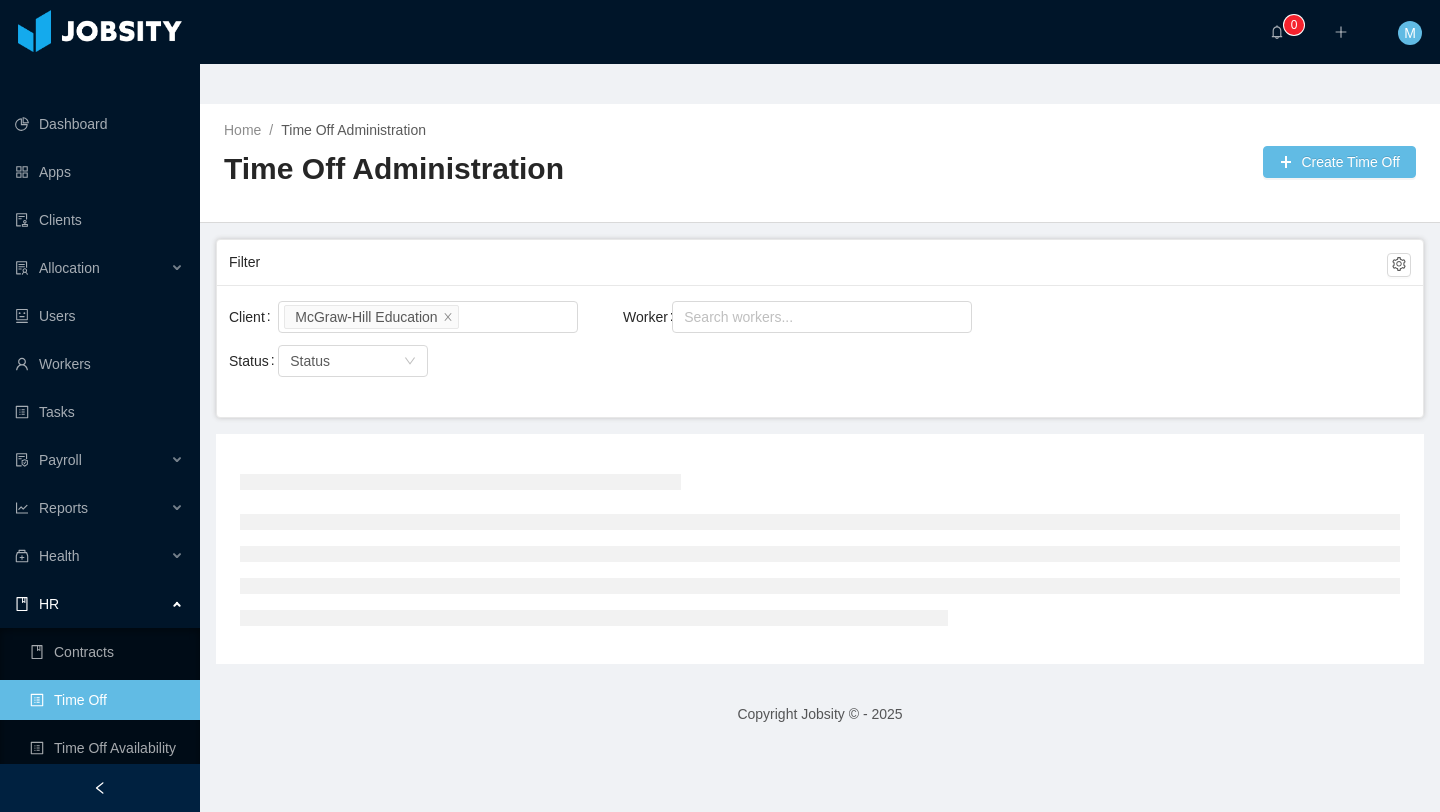 click on "Search workers..." at bounding box center (813, 317) 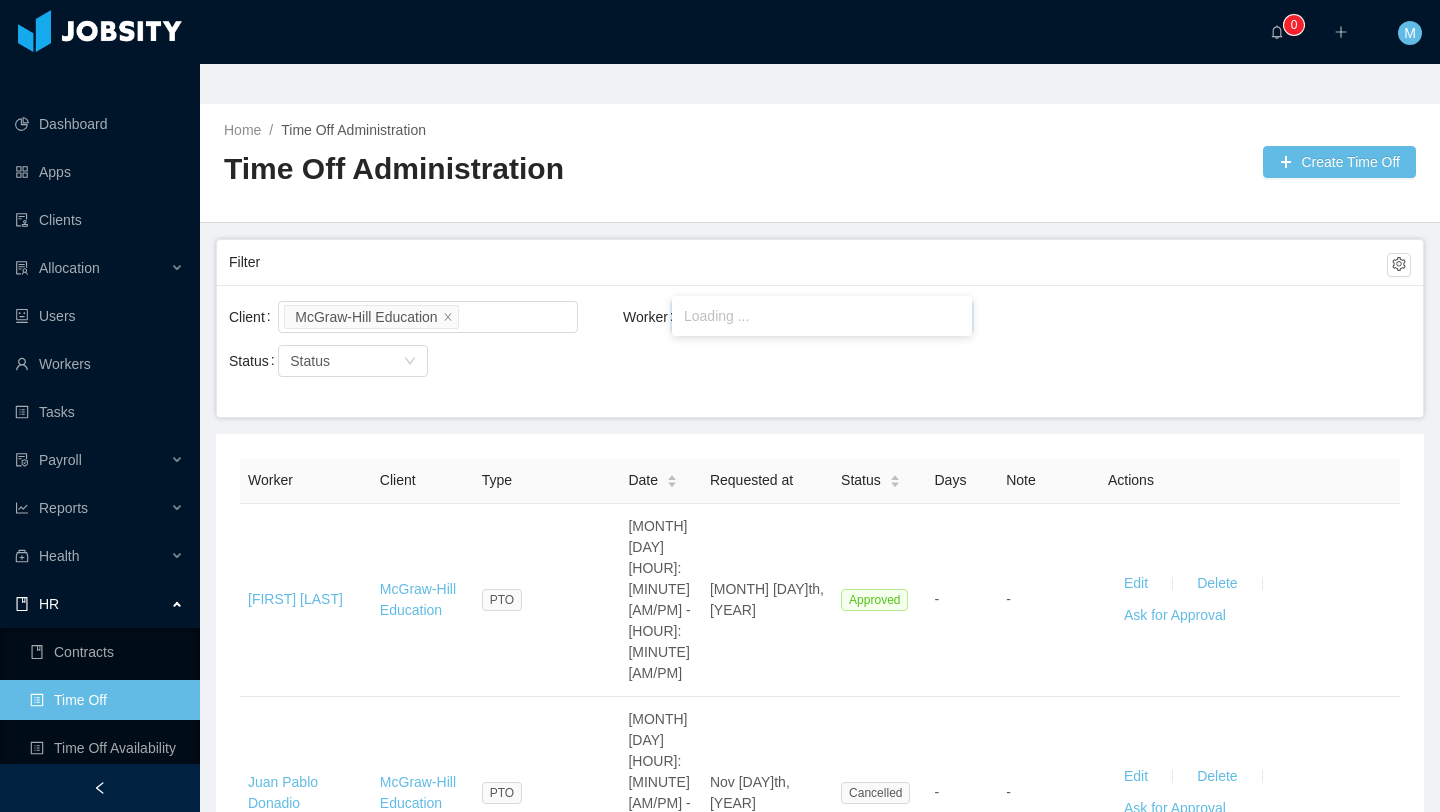 type on "****" 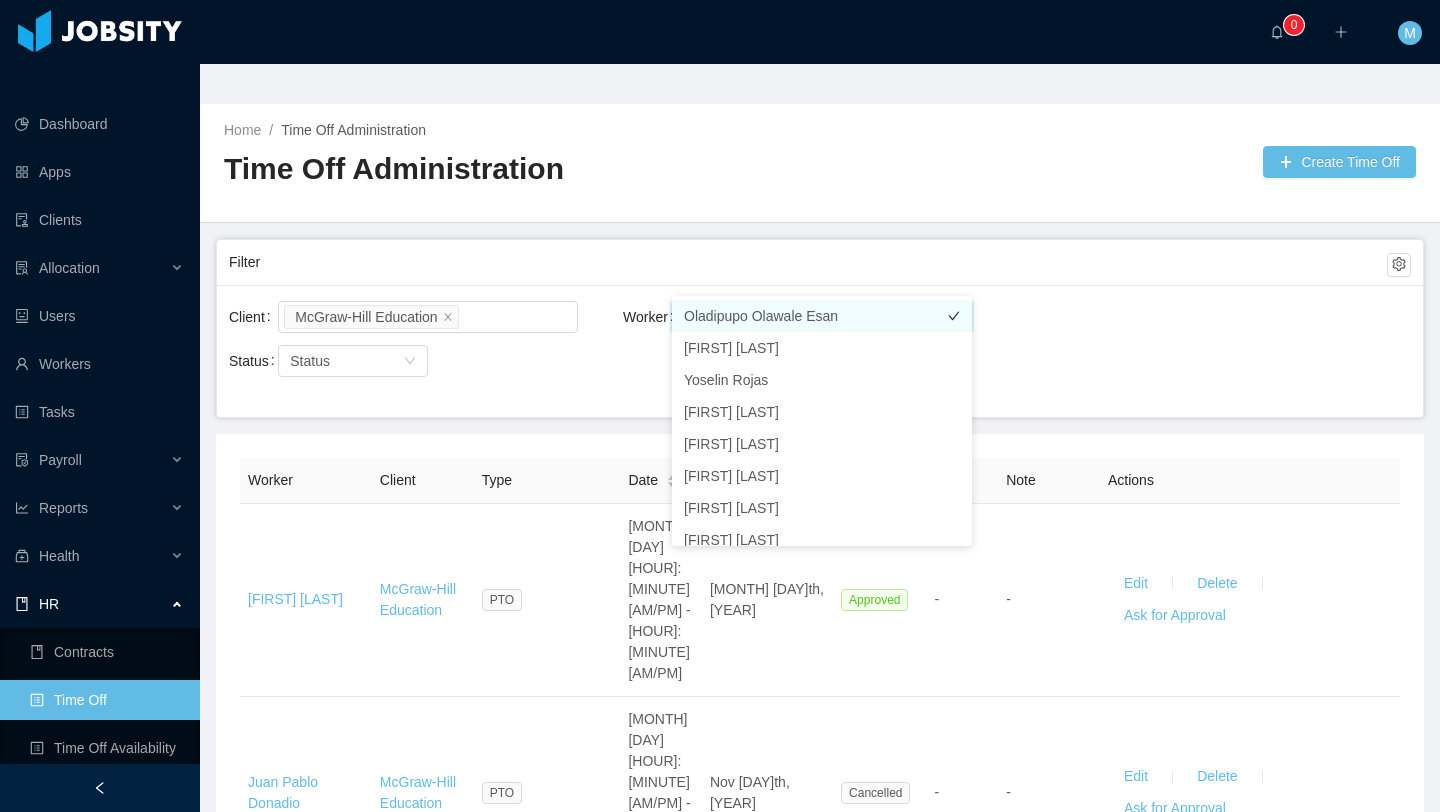 click on "Oladipupo Olawale Esan" at bounding box center [822, 316] 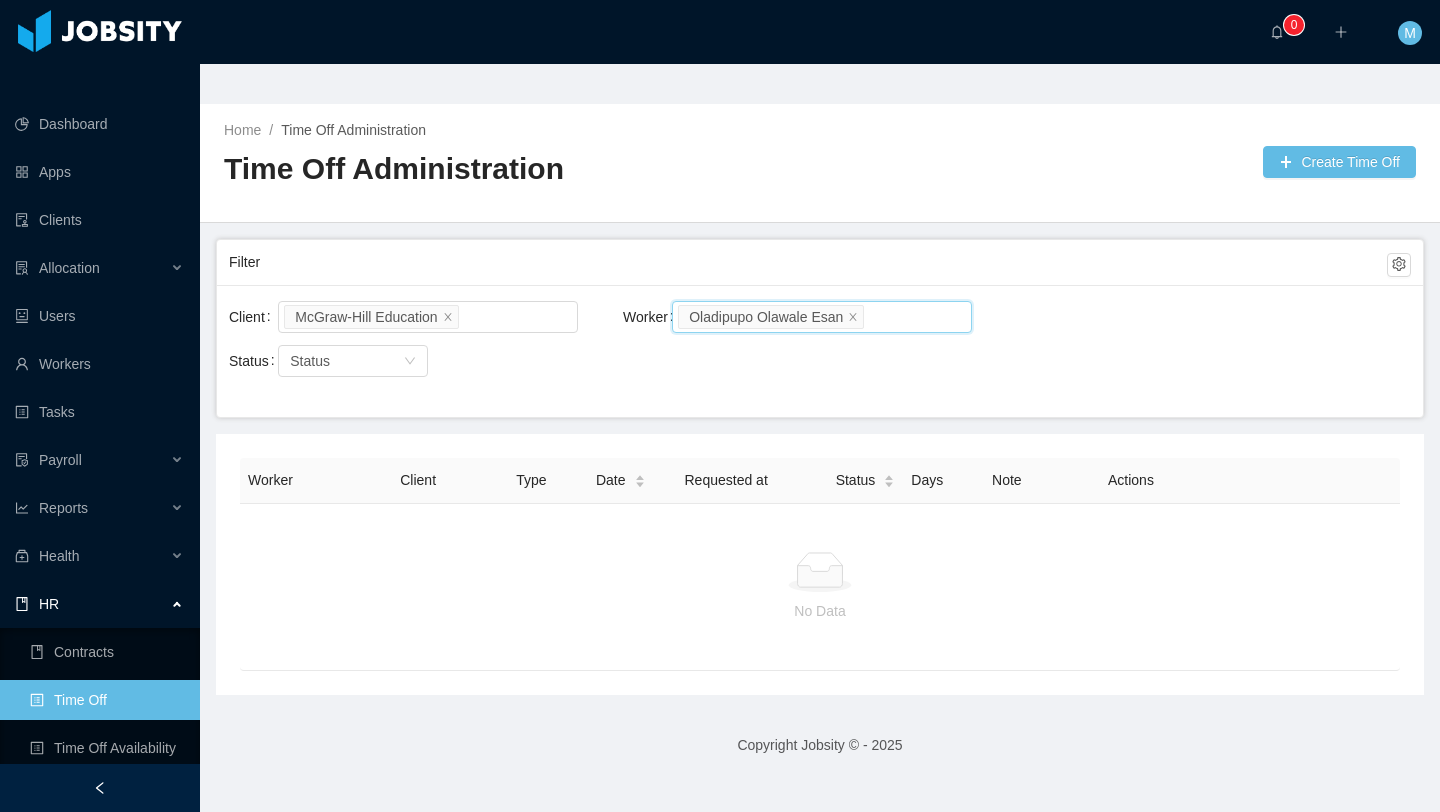 click on "Oladipupo Olawale Esan" at bounding box center [771, 317] 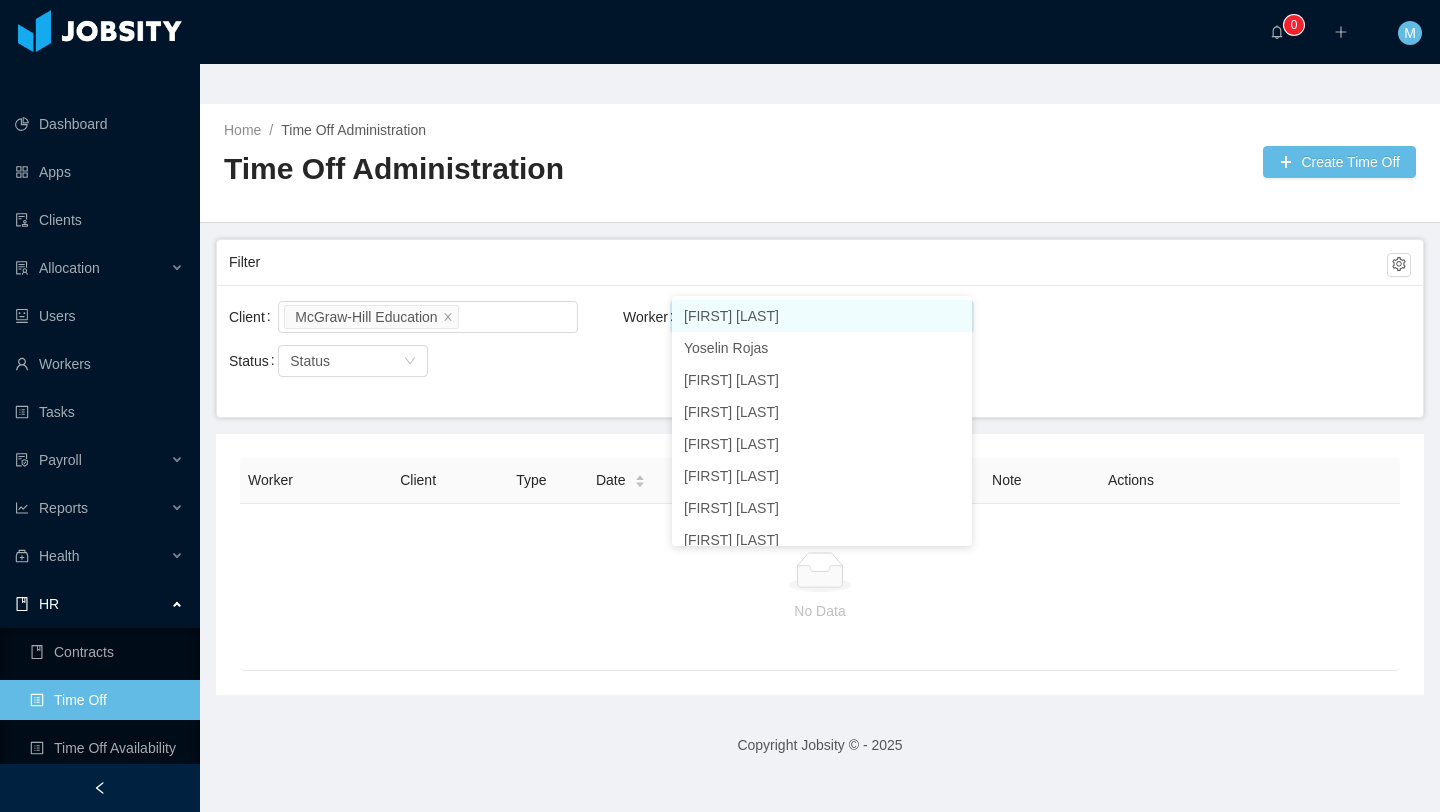 click 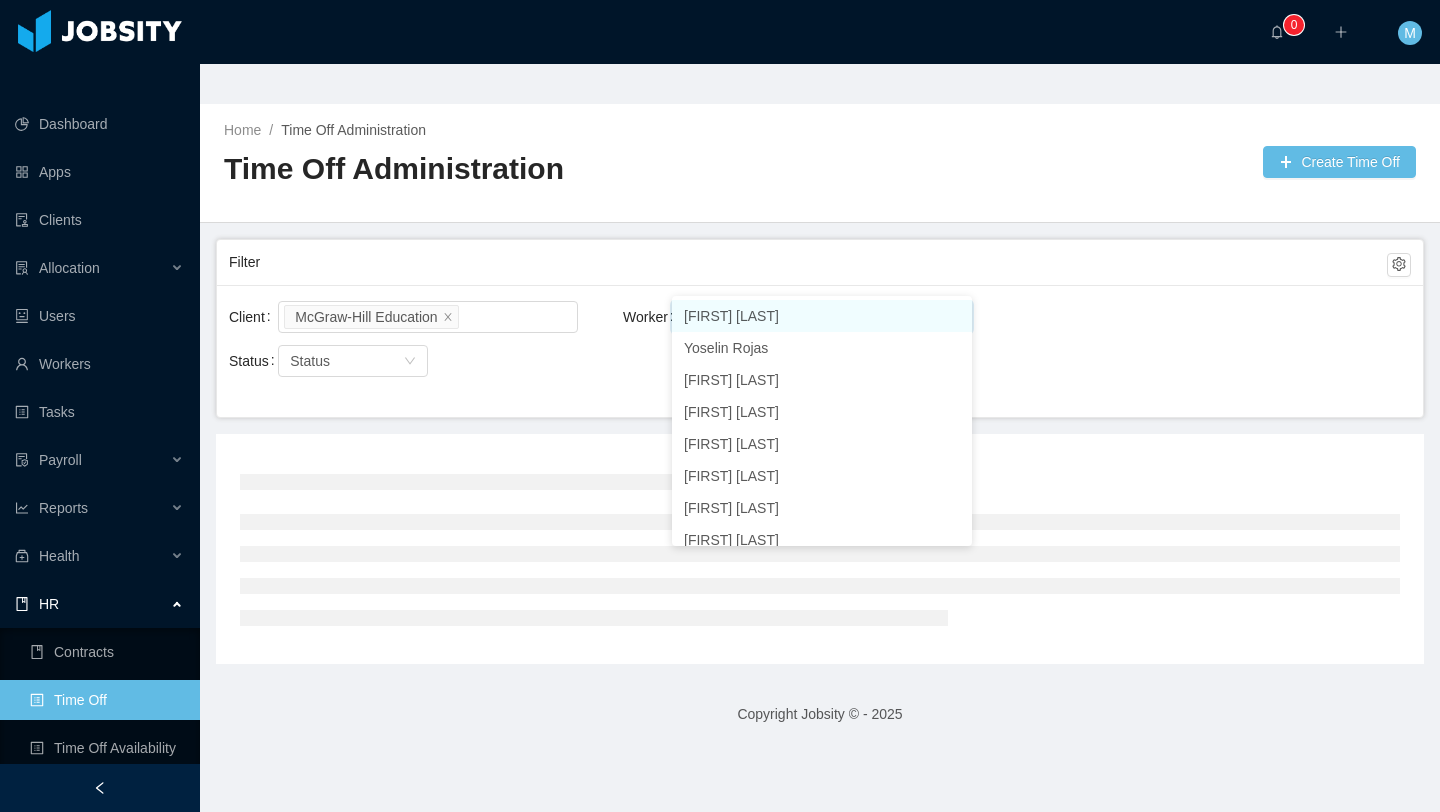 type on "*" 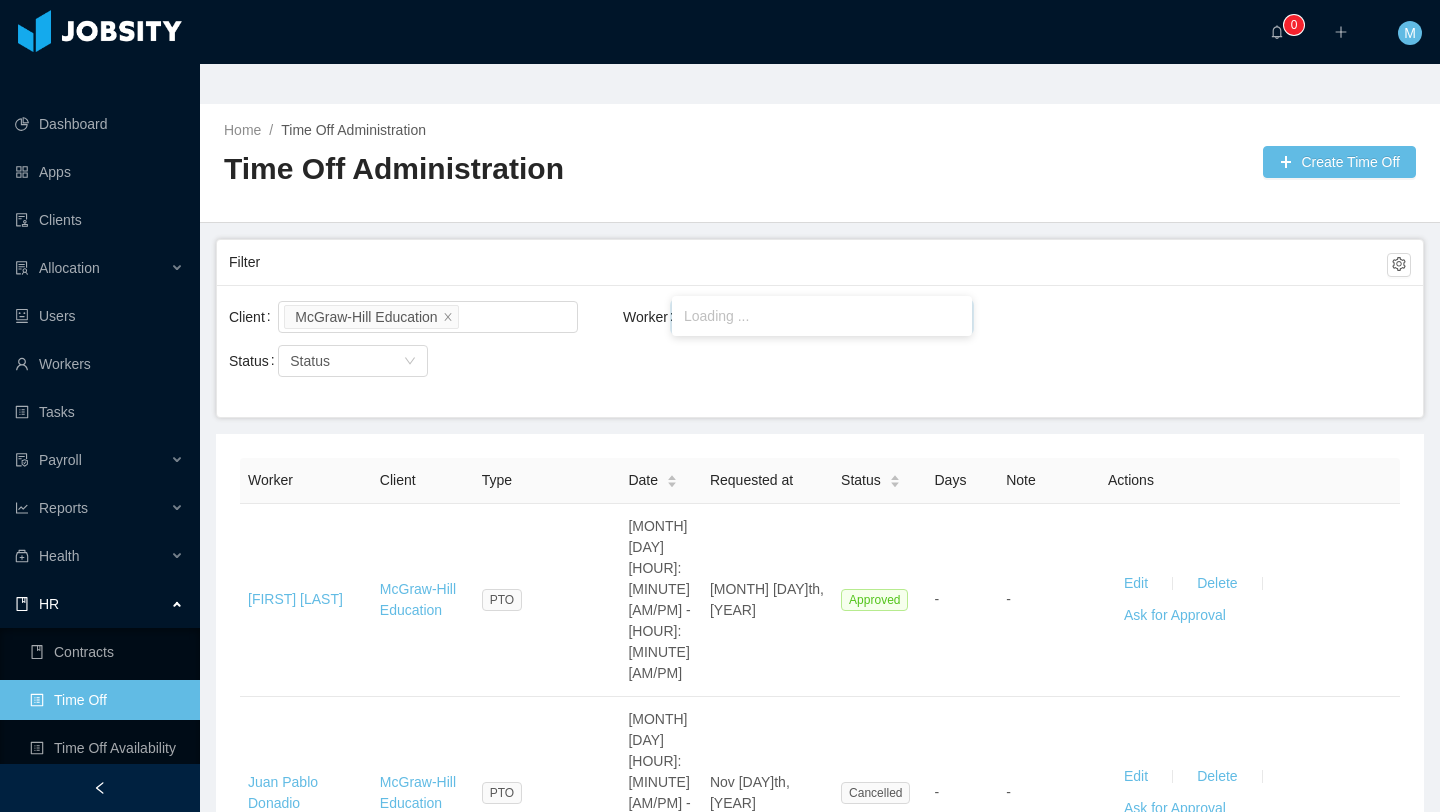 type on "**********" 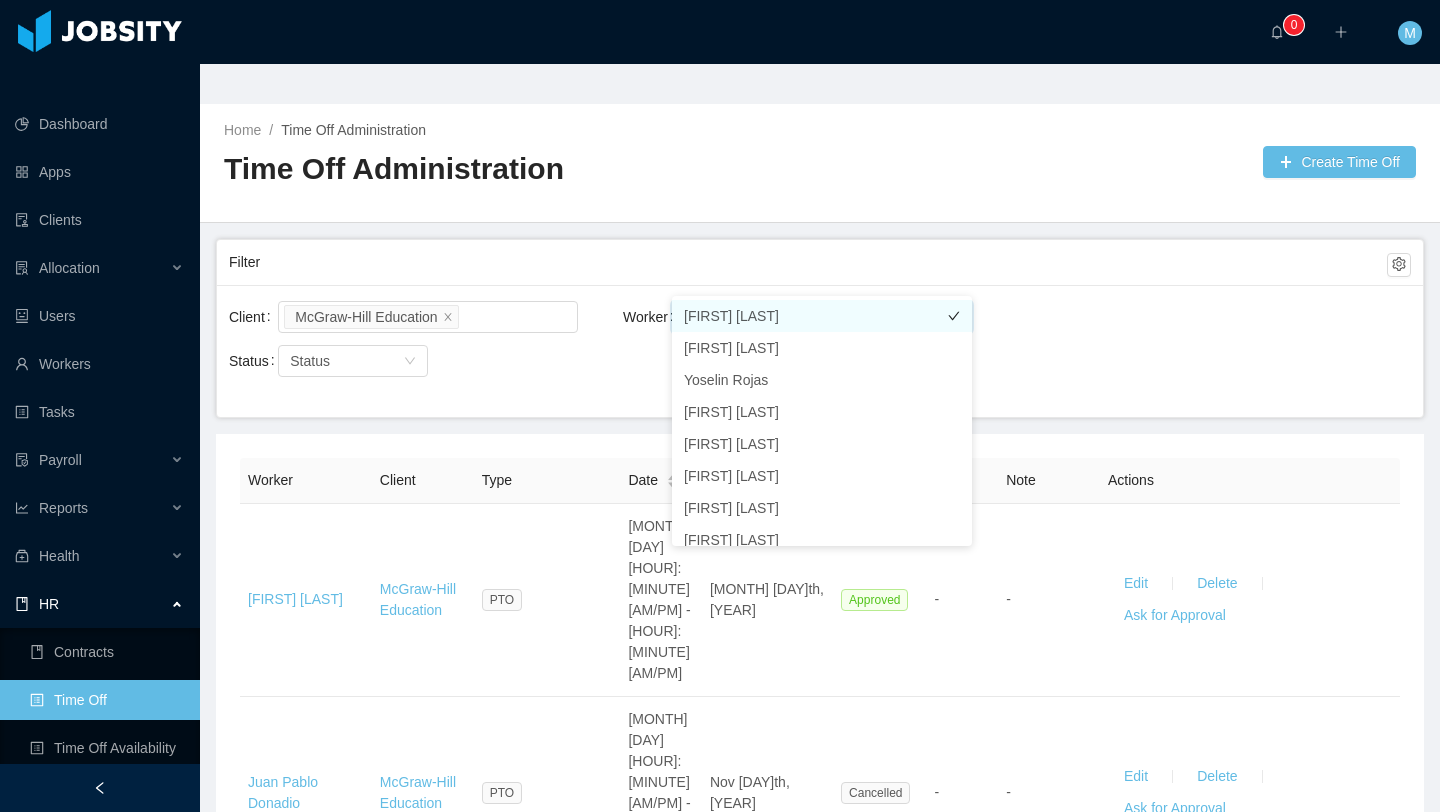 click on "[FIRST] [LAST]" at bounding box center [822, 316] 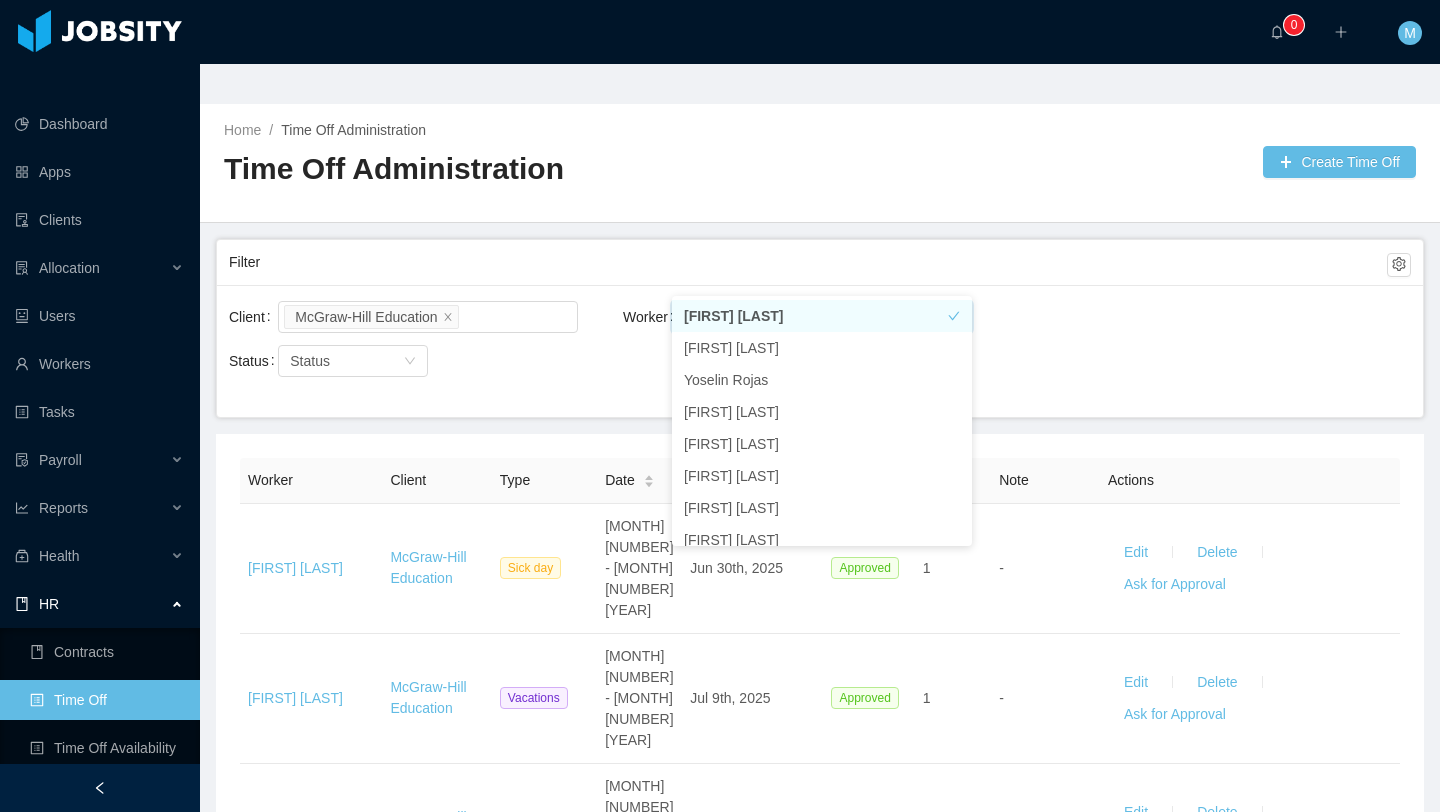 click on "Filter" at bounding box center [808, 262] 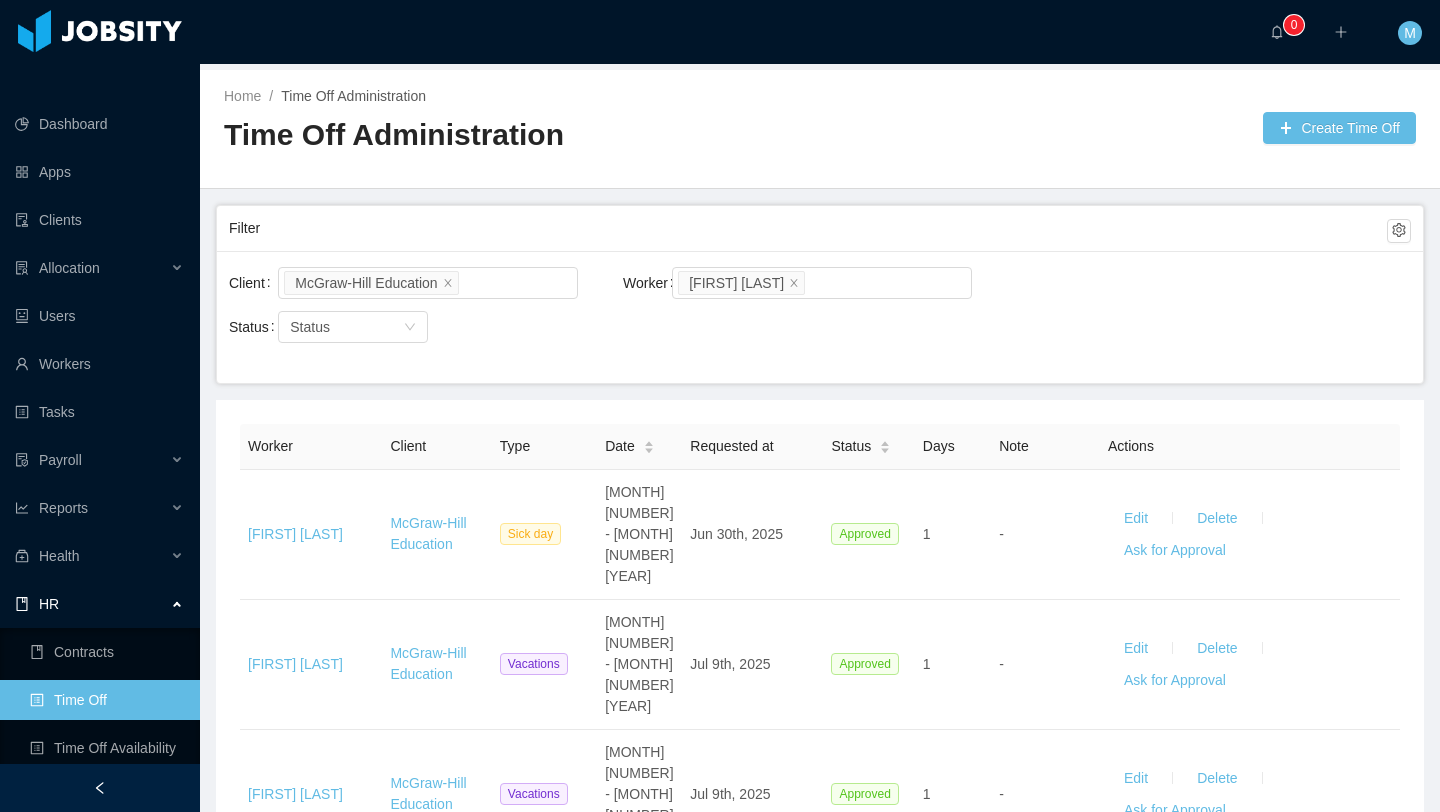 scroll, scrollTop: 38, scrollLeft: 0, axis: vertical 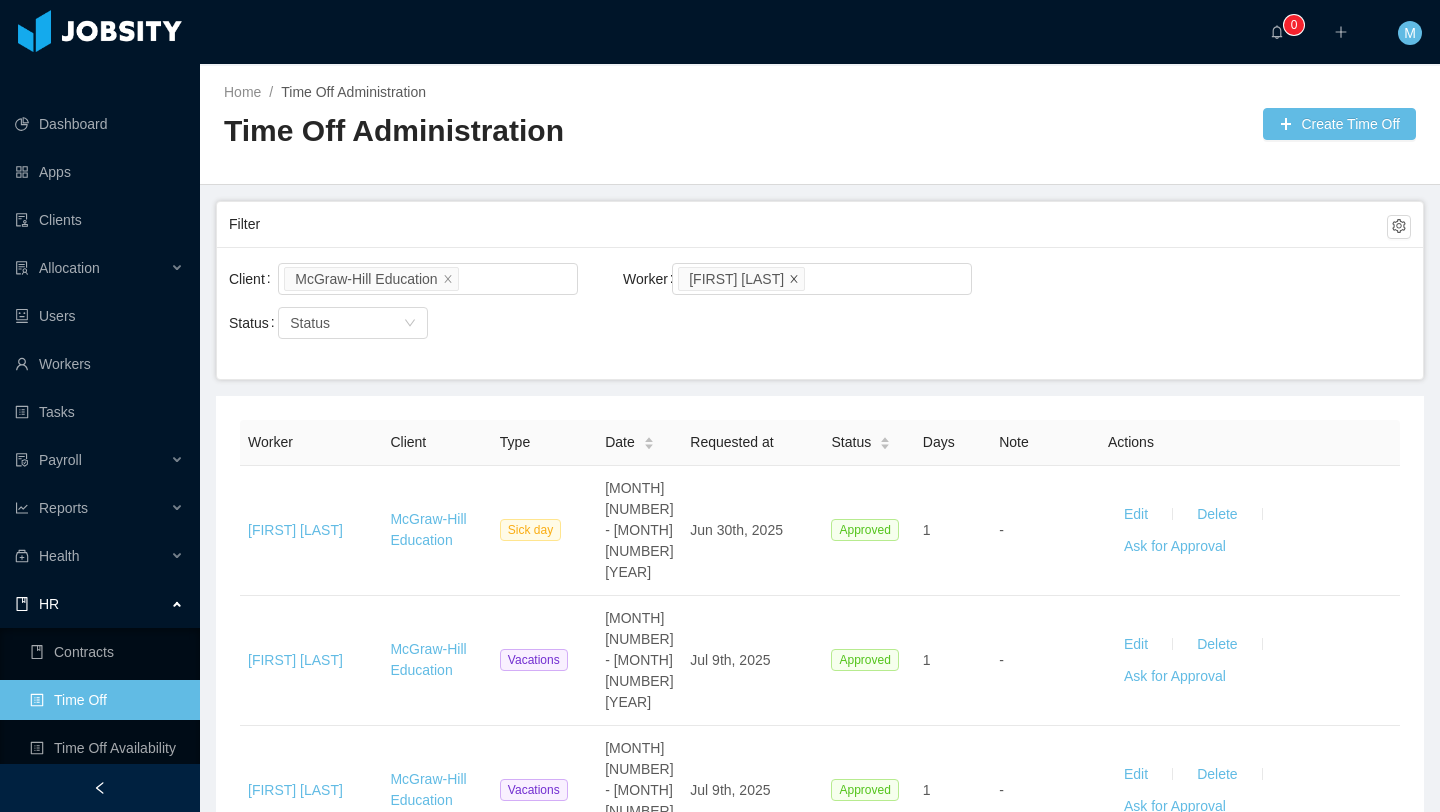 click 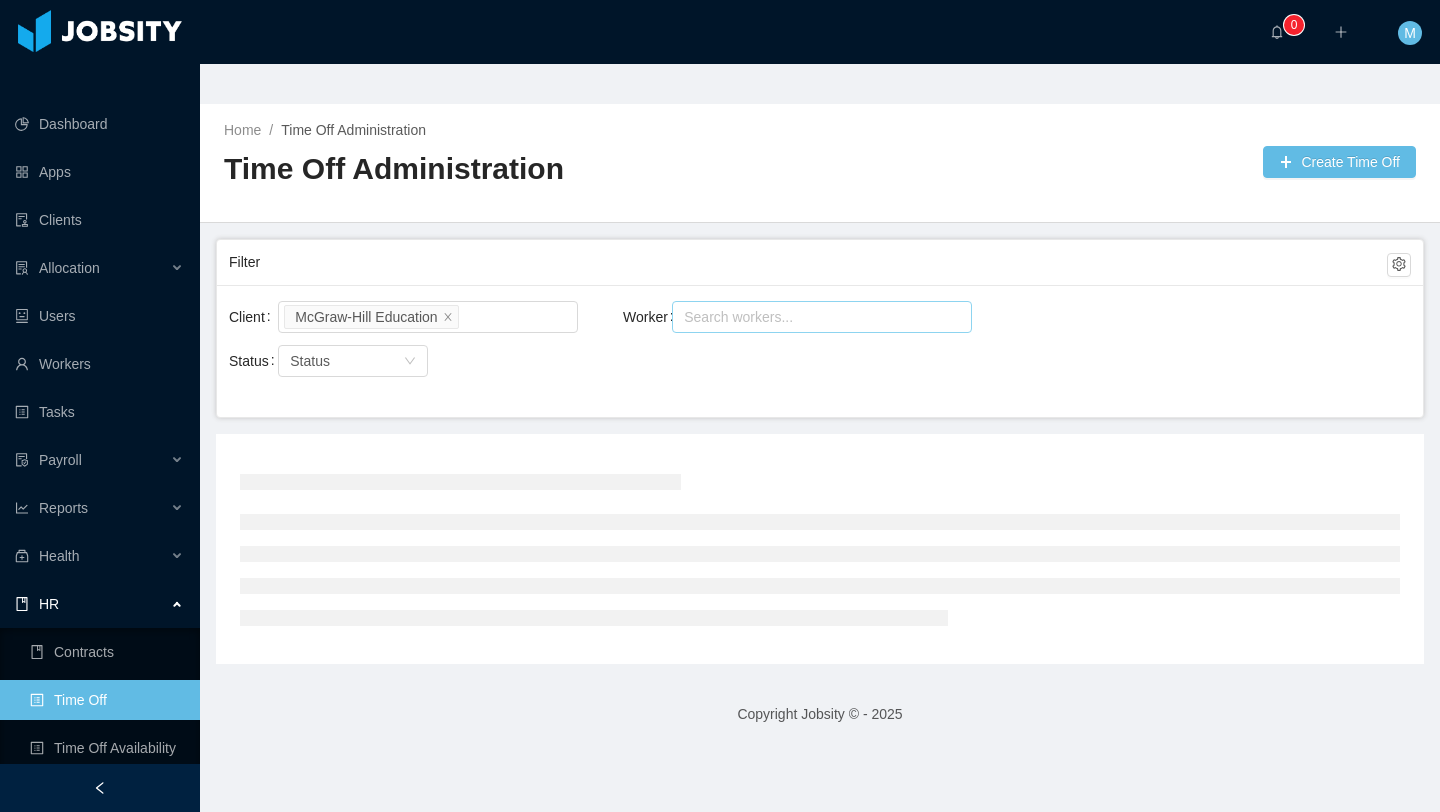 click on "Search workers..." at bounding box center [814, 317] 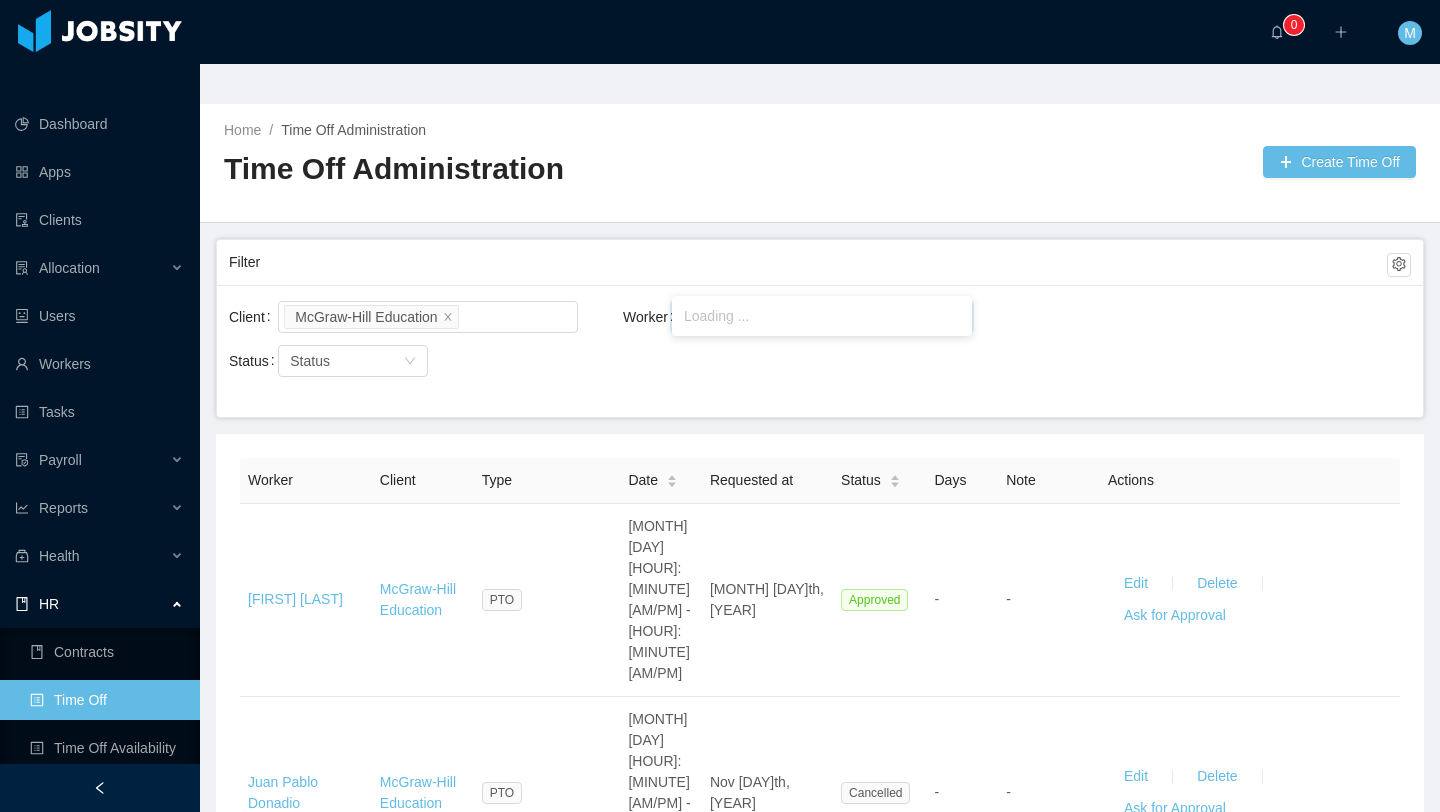 type on "*****" 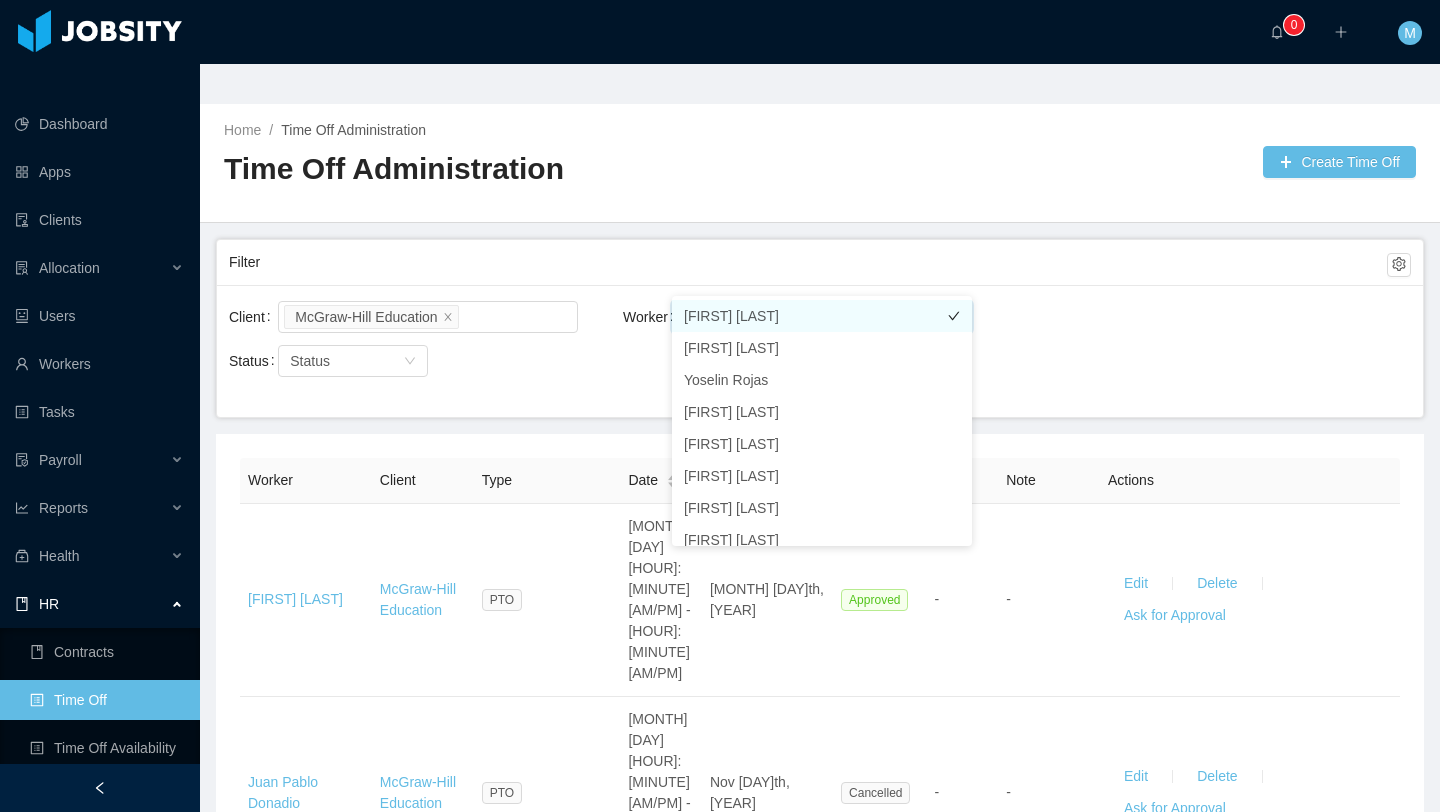 click on "[FIRST] [LAST]" at bounding box center (822, 316) 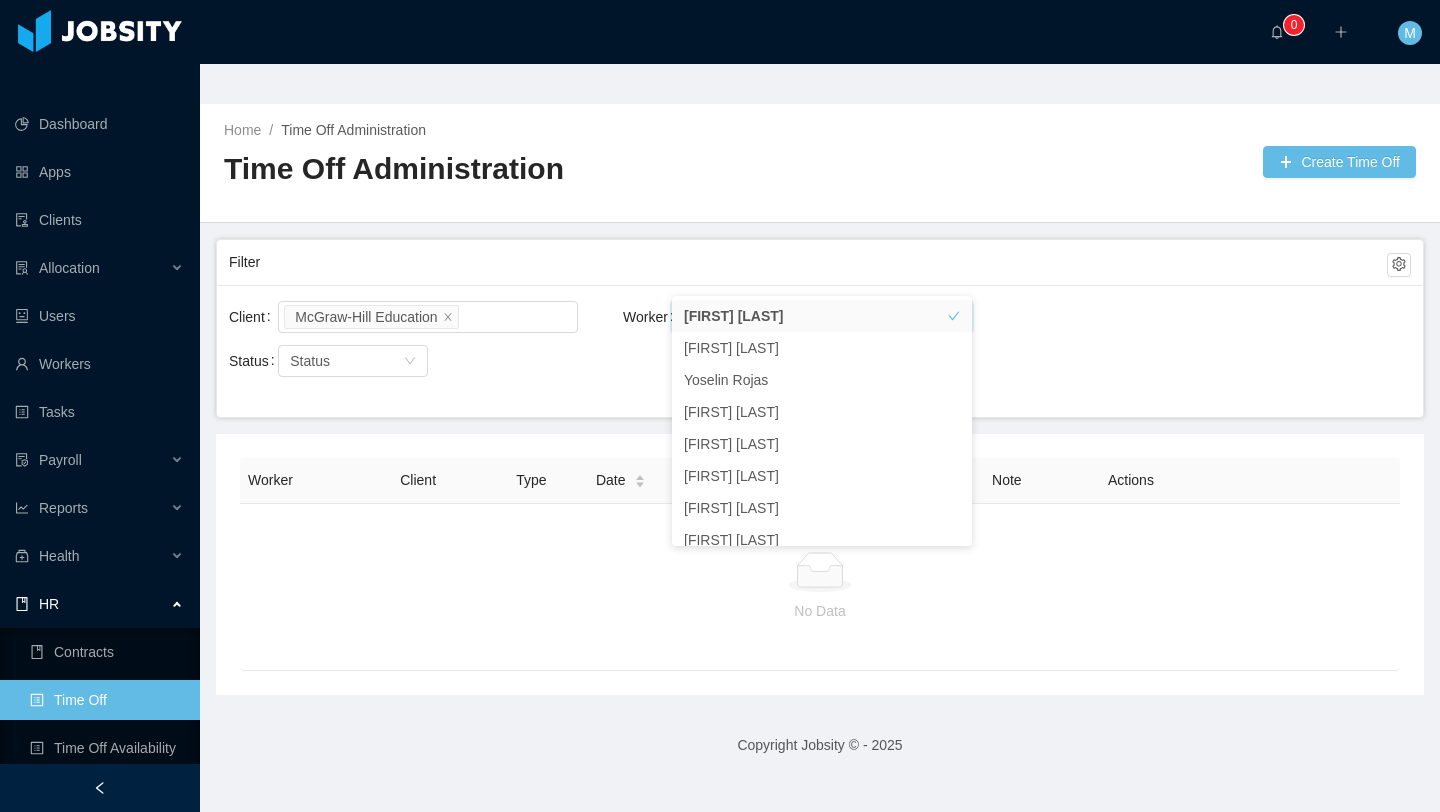 click on "Filter" at bounding box center [808, 262] 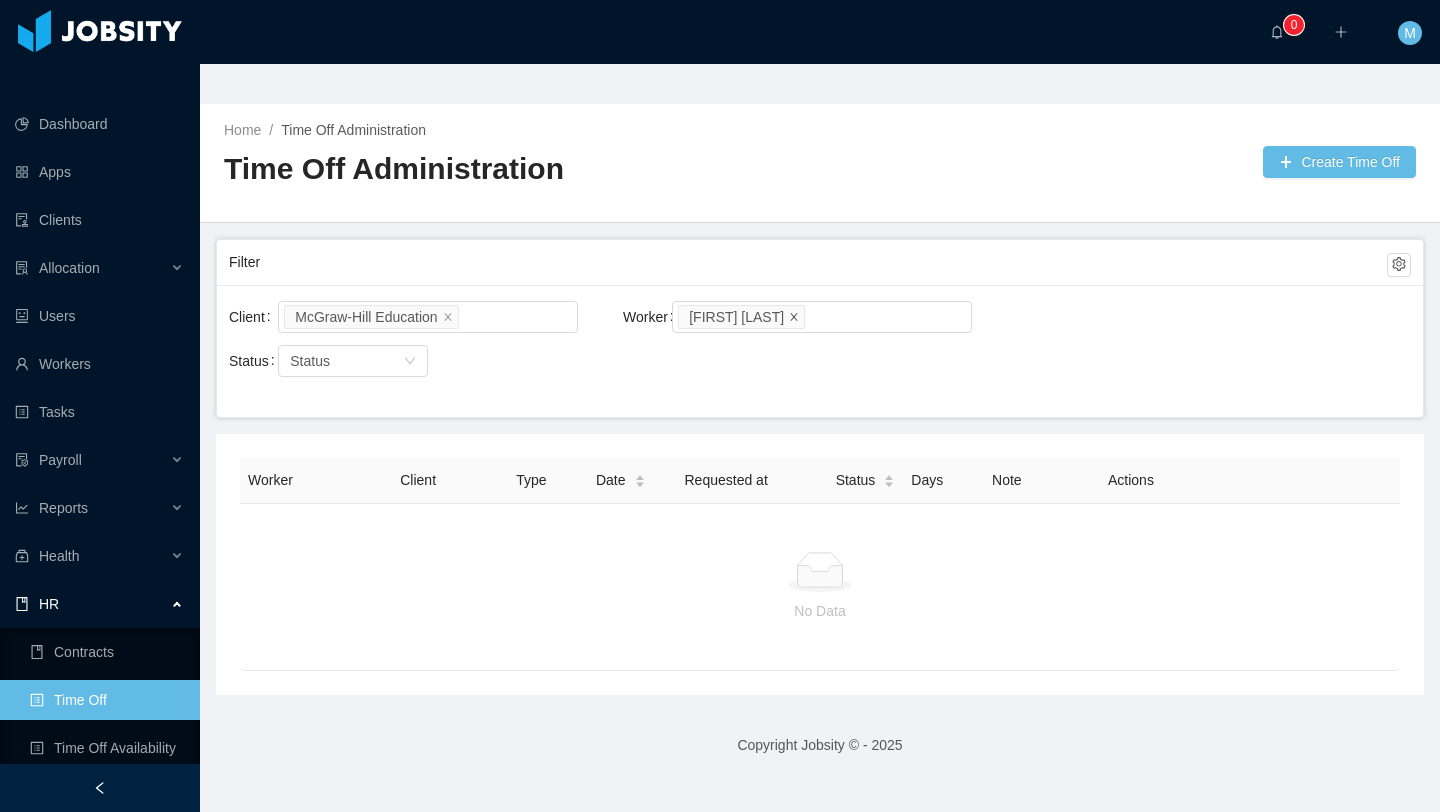 click 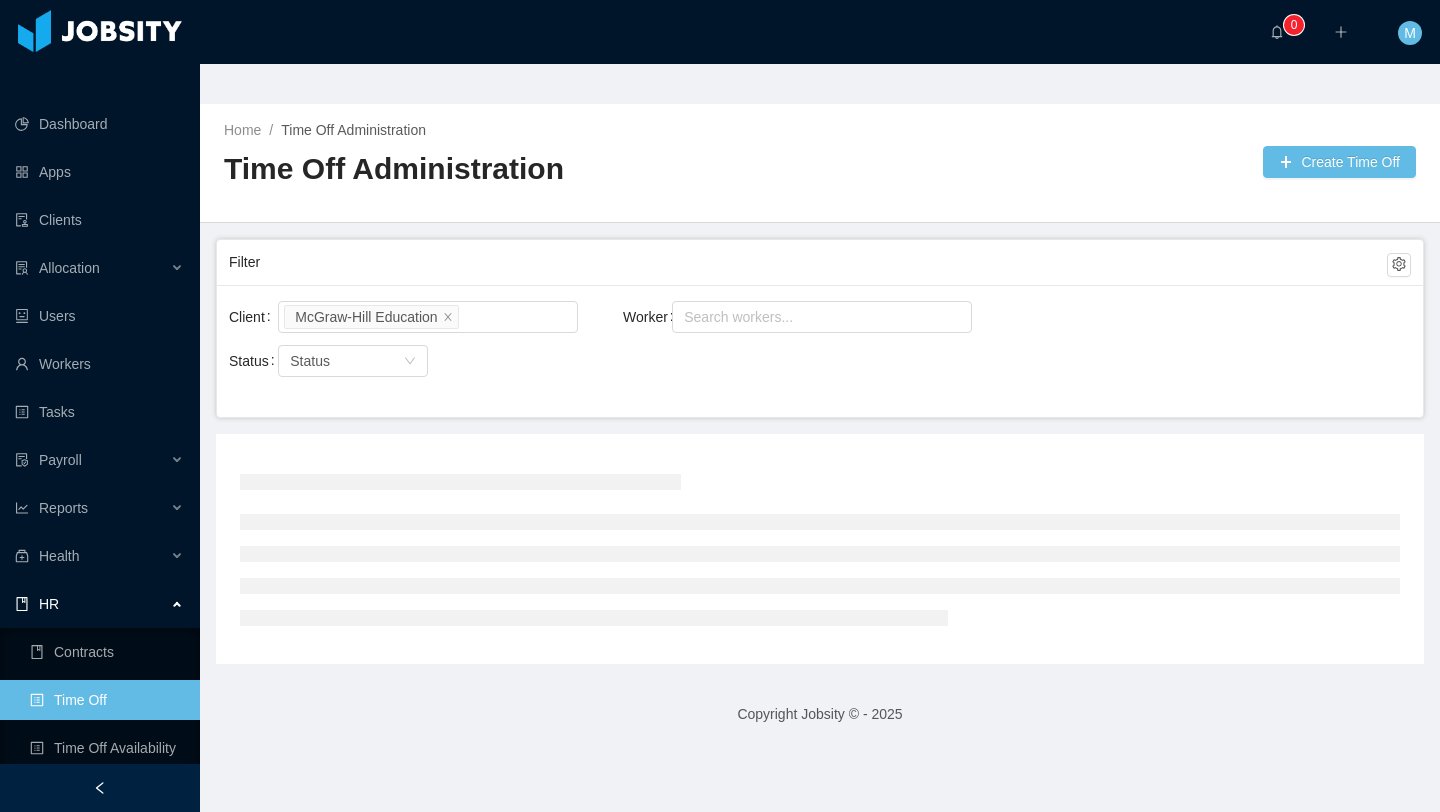 click on "Search workers..." at bounding box center (813, 317) 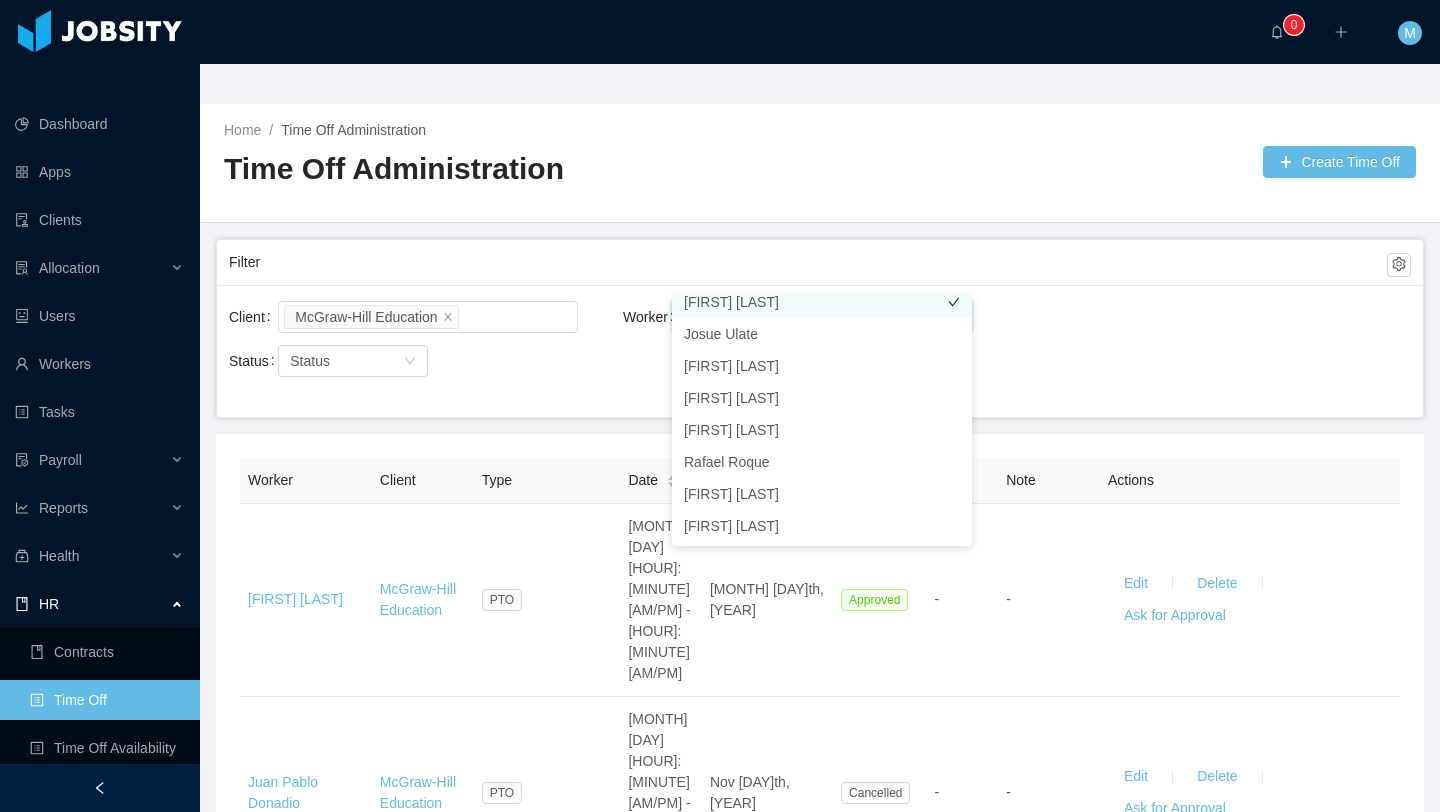 scroll, scrollTop: 1348, scrollLeft: 0, axis: vertical 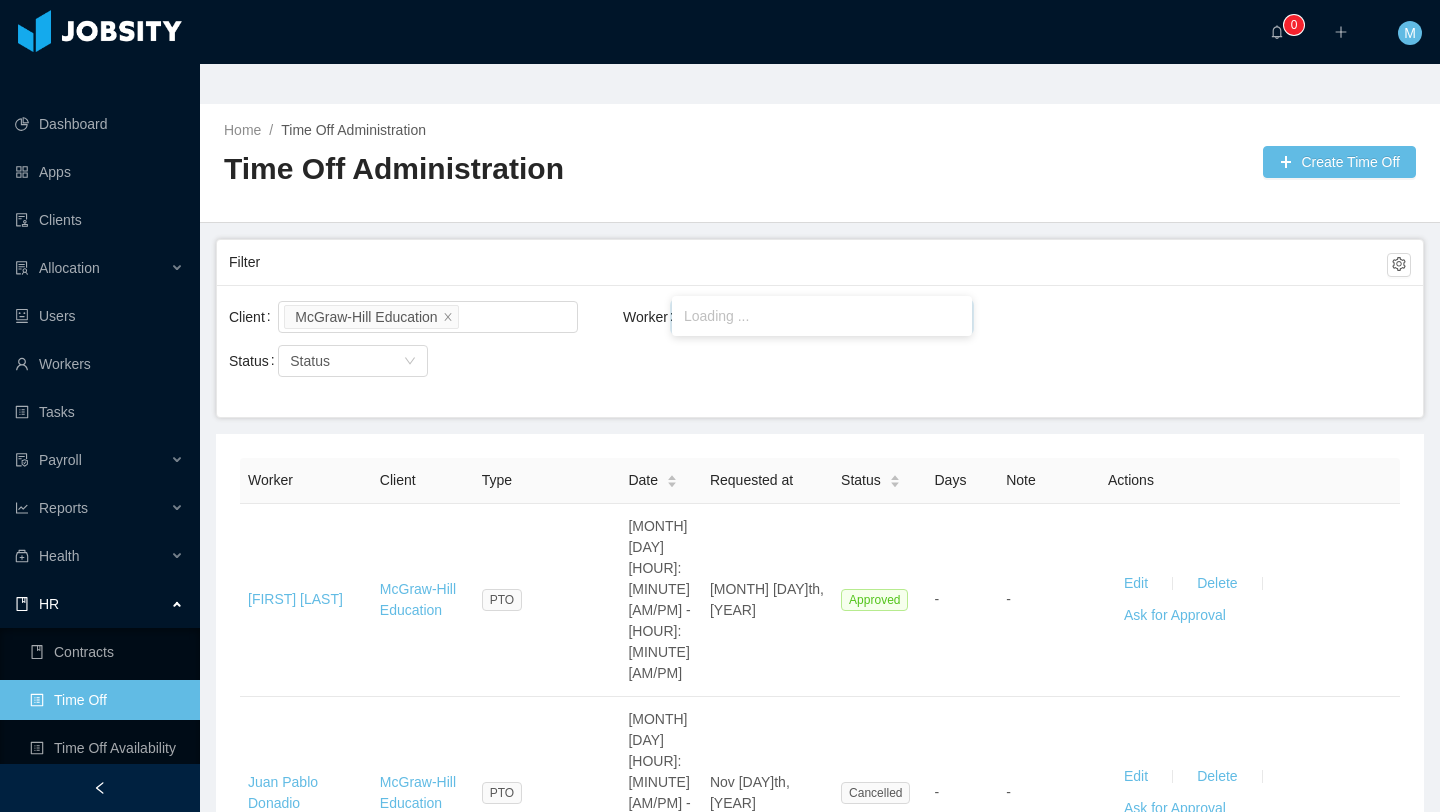 type on "**********" 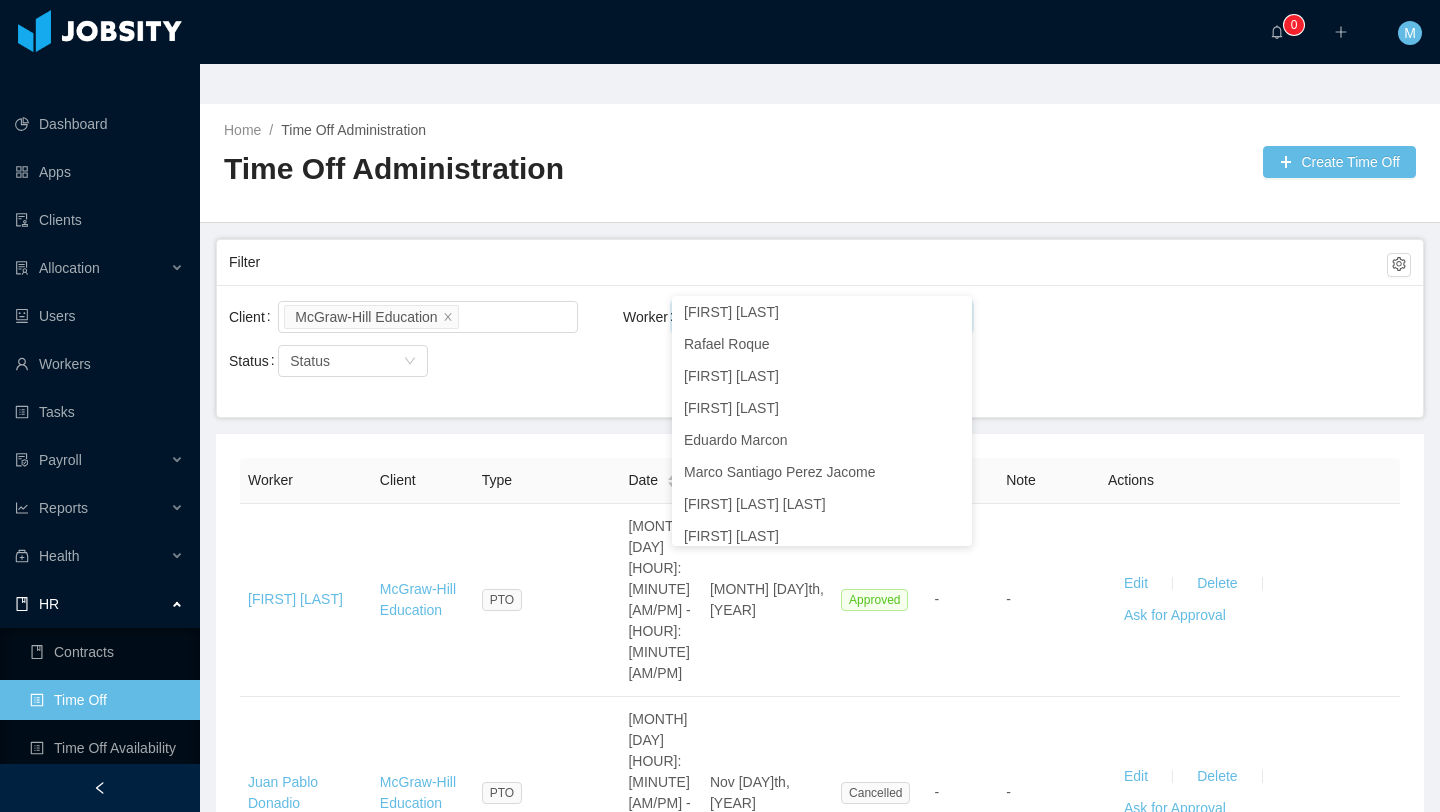click on "[FIRST] [LAST]" at bounding box center (822, -1032) 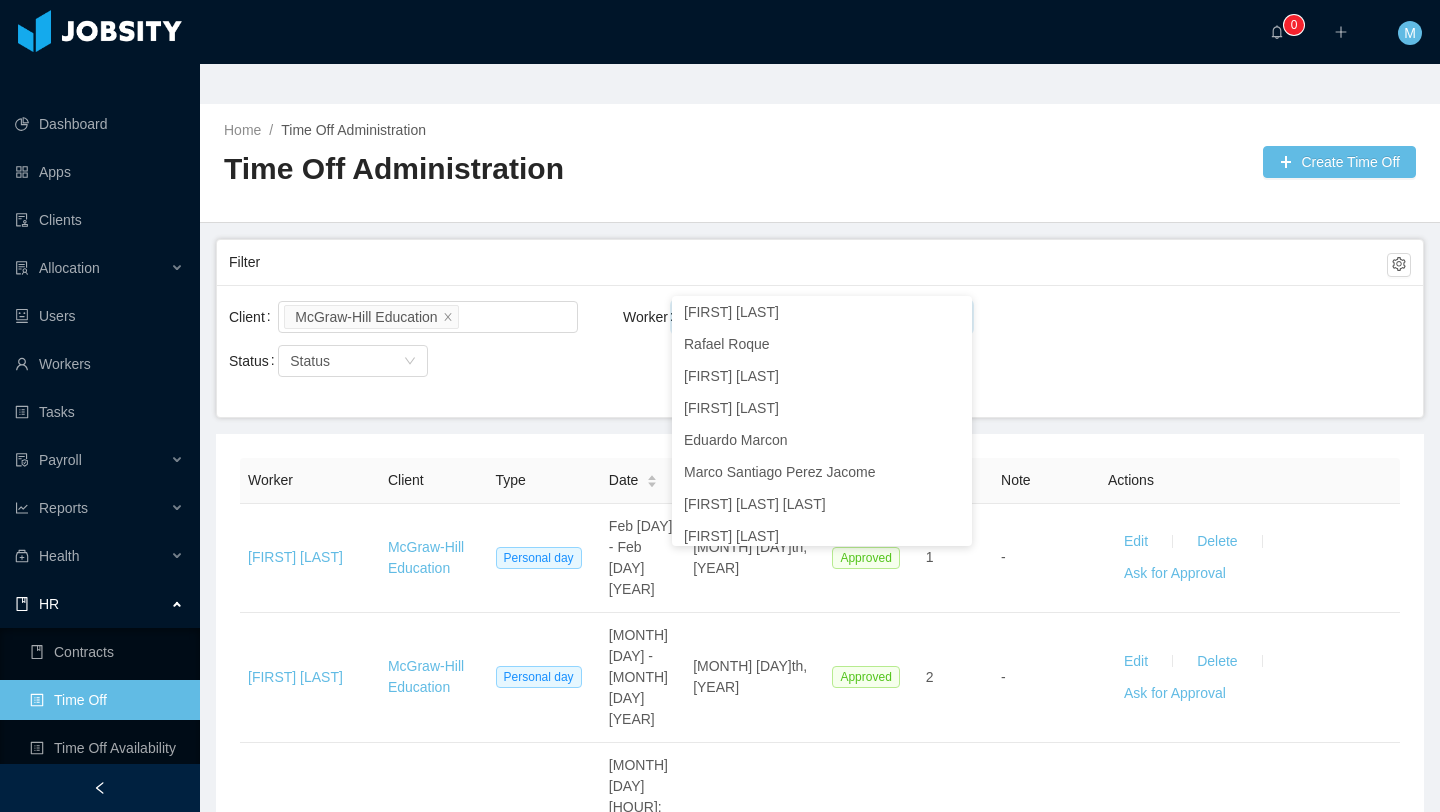 click on "Home / Time Off Administration / Time Off Administration  Create Time Off  Filter Client McGraw-Hill Education   Worker Search workers... [FIRST] [LAST]   Status  Status  Worker Client Type Date Requested at Status Days Note Actions [FIRST] [LAST] McGraw-Hill Education Personal day Feb [DAY] - Feb [DAY] [YEAR] Feb [DAY]th, [YEAR] Approved 1 - Edit  Delete   Ask for Approval  [FIRST] [LAST] McGraw-Hill Education Personal day Jun [DAY] - Jun [DAY] [YEAR] May [DAY]th, [YEAR] Approved 2 - Edit  Delete   Ask for Approval  [FIRST] [LAST] McGraw-Hill Education PTO Jun [DAY] [TIME] - [TIME] Jun [DAY]th, [YEAR] Approved - - Edit  Delete   Ask for Approval  [FIRST] [LAST] McGraw-Hill Education PTO Aug [DAY] [TIME] - [TIME] Aug [DAY]th, [YEAR] Approved - - Edit  Delete   Ask for Approval  [FIRST] [LAST] McGraw-Hill Education Vacations Sep [DAY] - Sep [DAY] [YEAR] Aug [DAY]th, [YEAR] Approved 1 - Edit  Delete   Ask for Approval  [FIRST] [LAST] McGraw-Hill Education Vacations Sep [DAY] - Sep [DAY] [YEAR] Aug [DAY]th, [YEAR] Approved 1 - Edit 5 - 4 -" at bounding box center (820, 478) 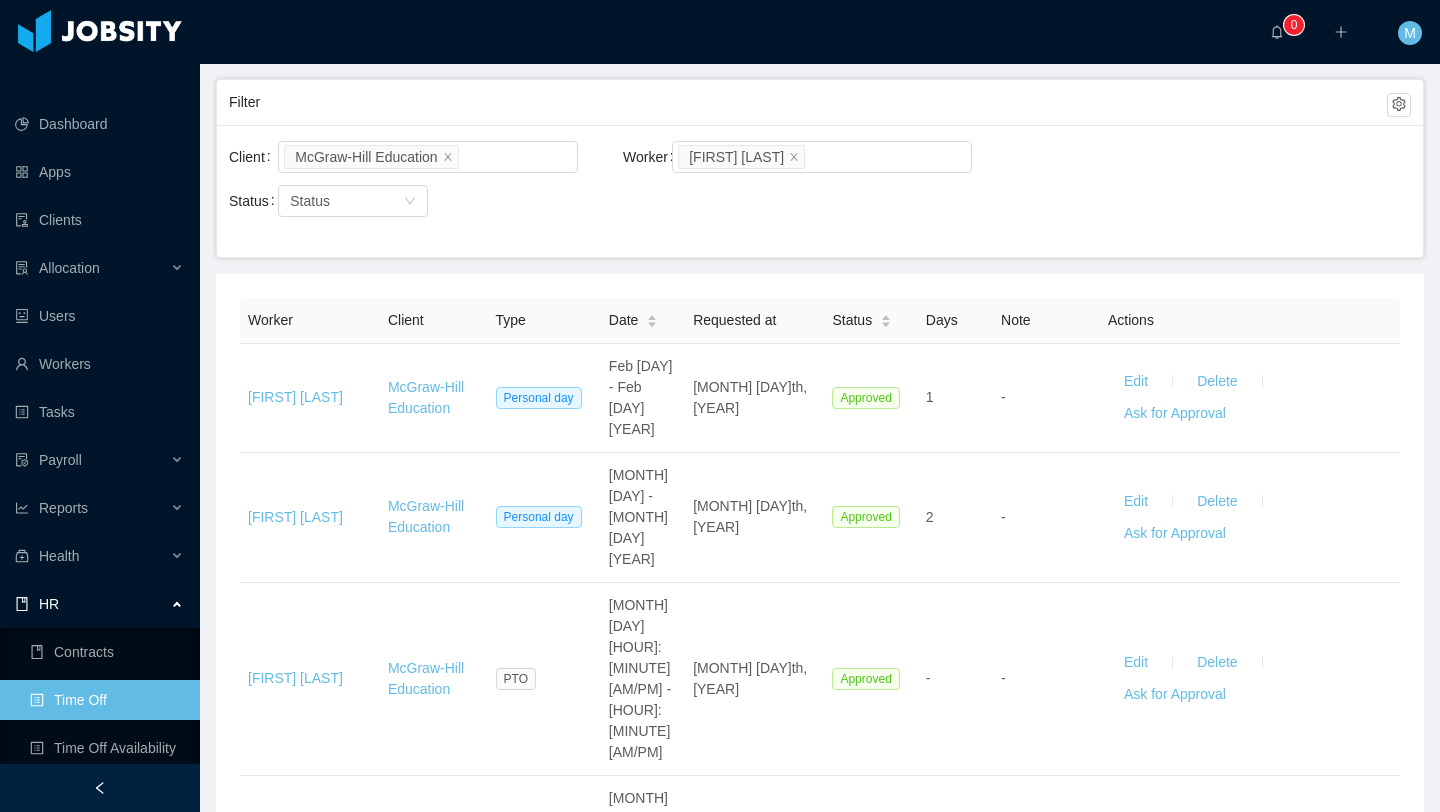 scroll, scrollTop: 158, scrollLeft: 0, axis: vertical 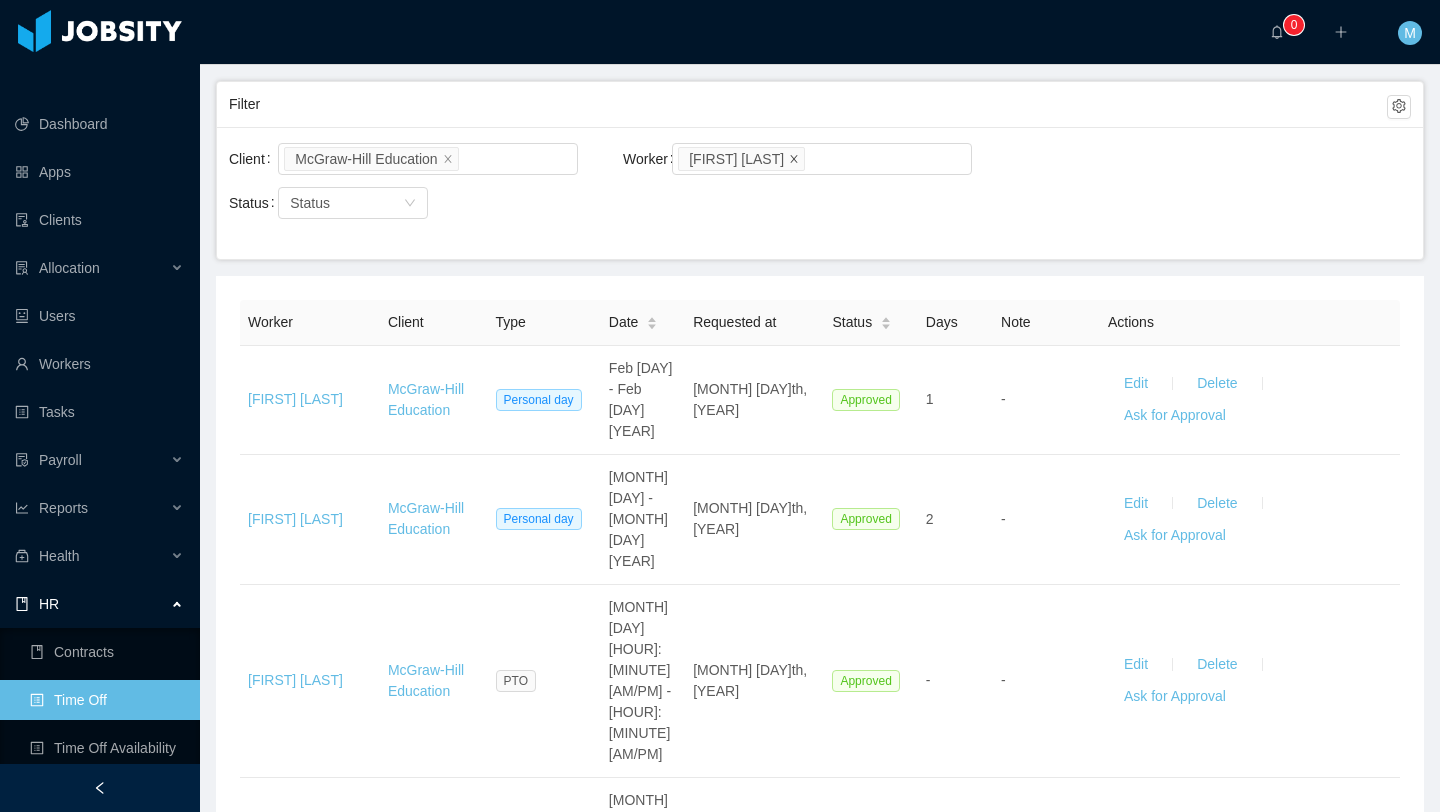 click 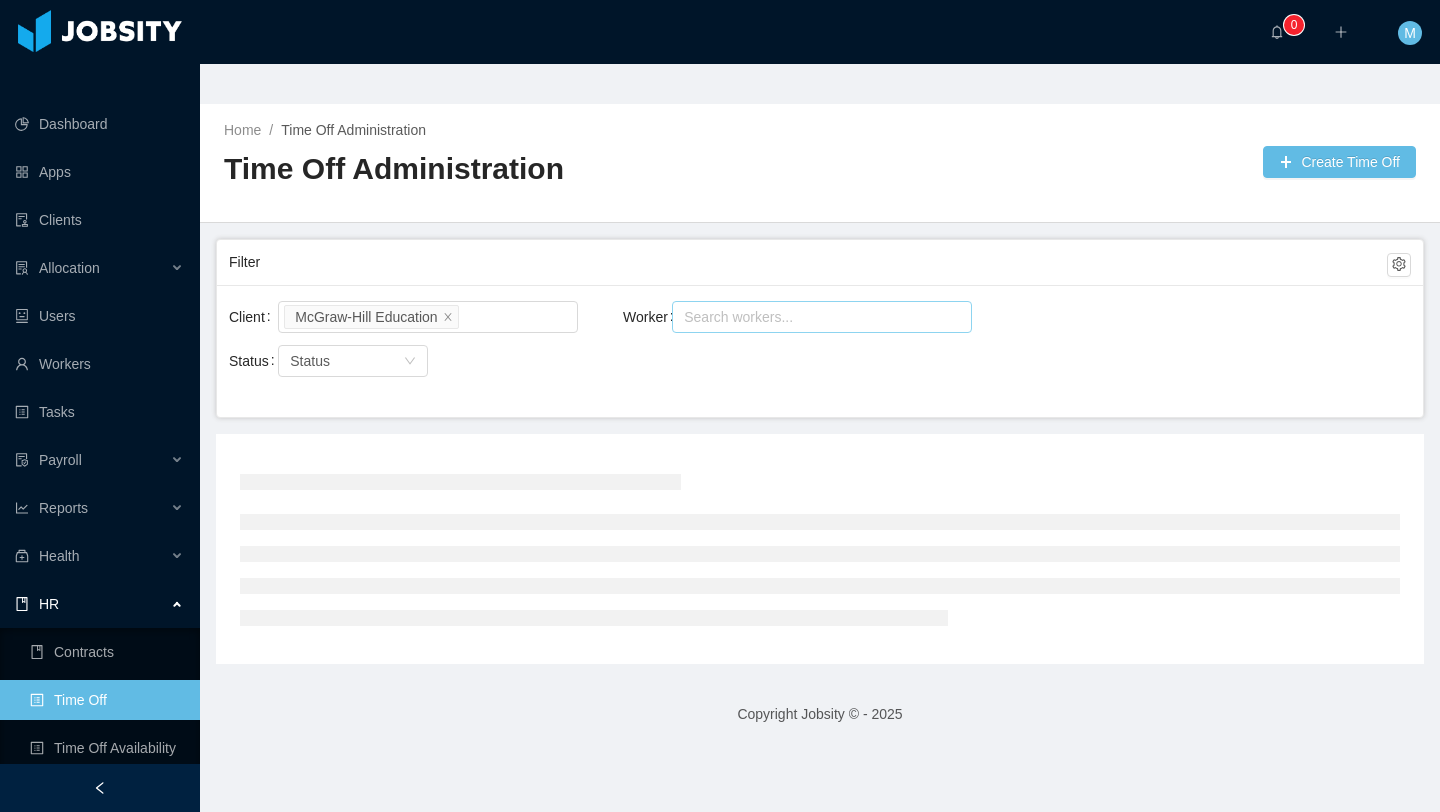 click on "Search workers..." at bounding box center (813, 317) 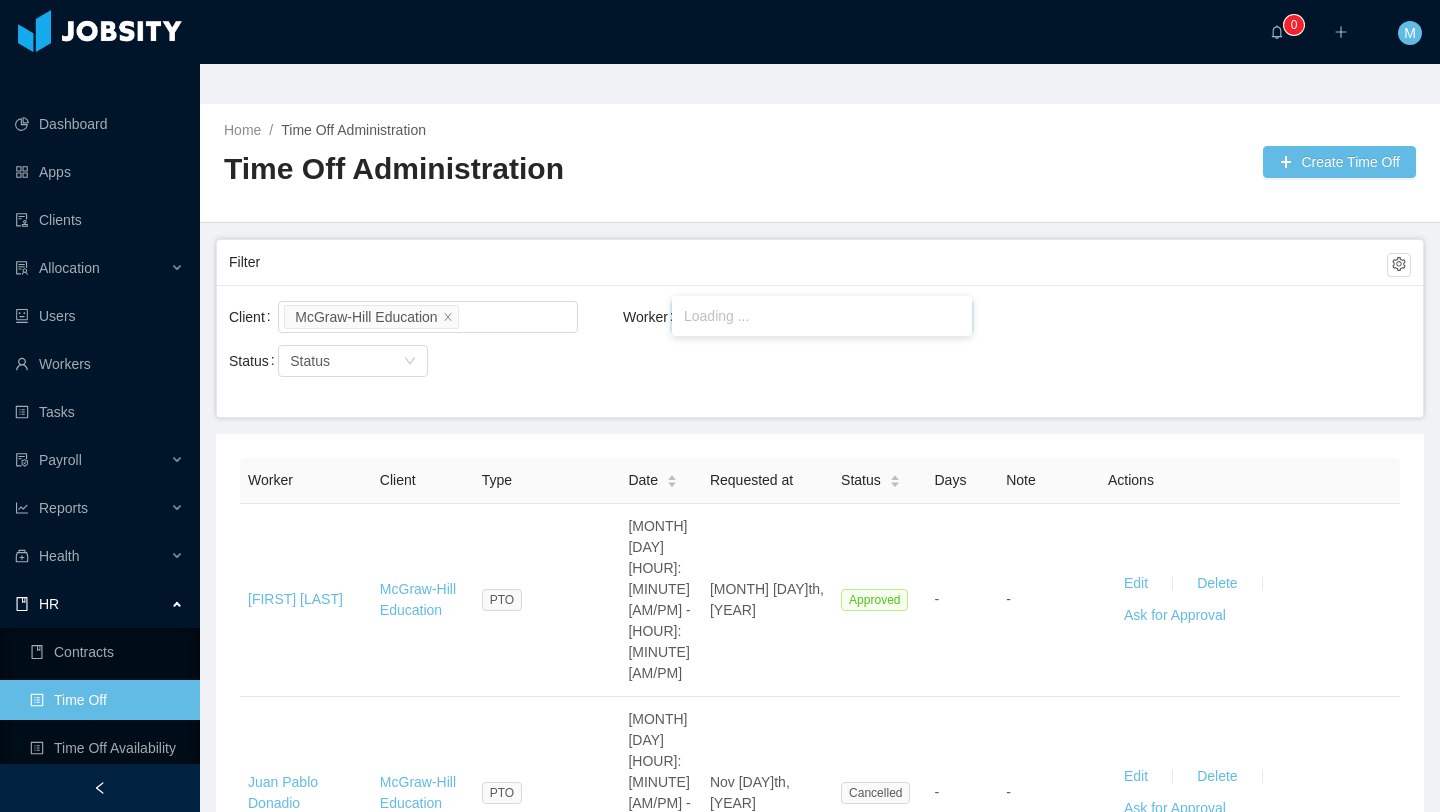 type on "********" 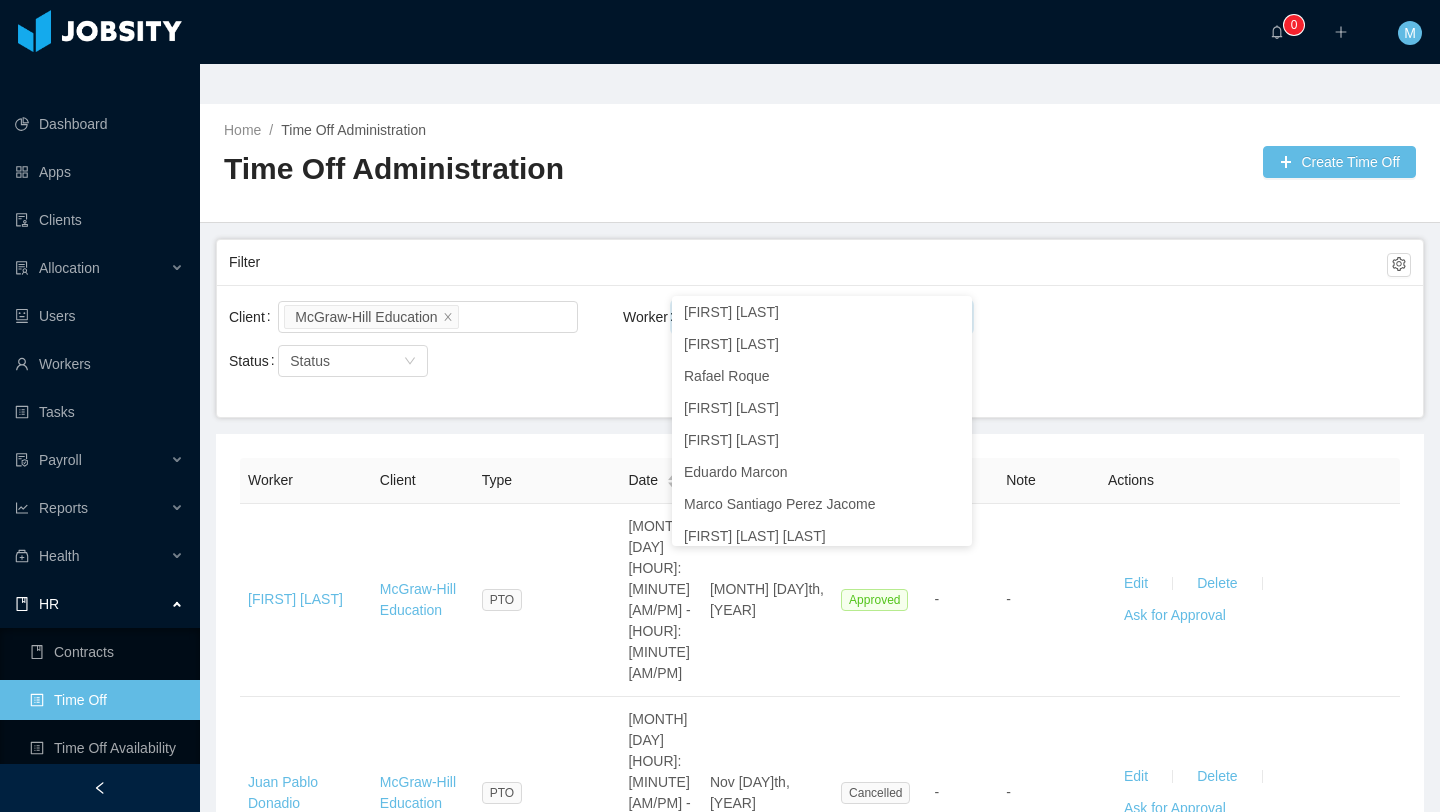 click on "[FIRST] [LAST] [LAST]" at bounding box center [822, -1000] 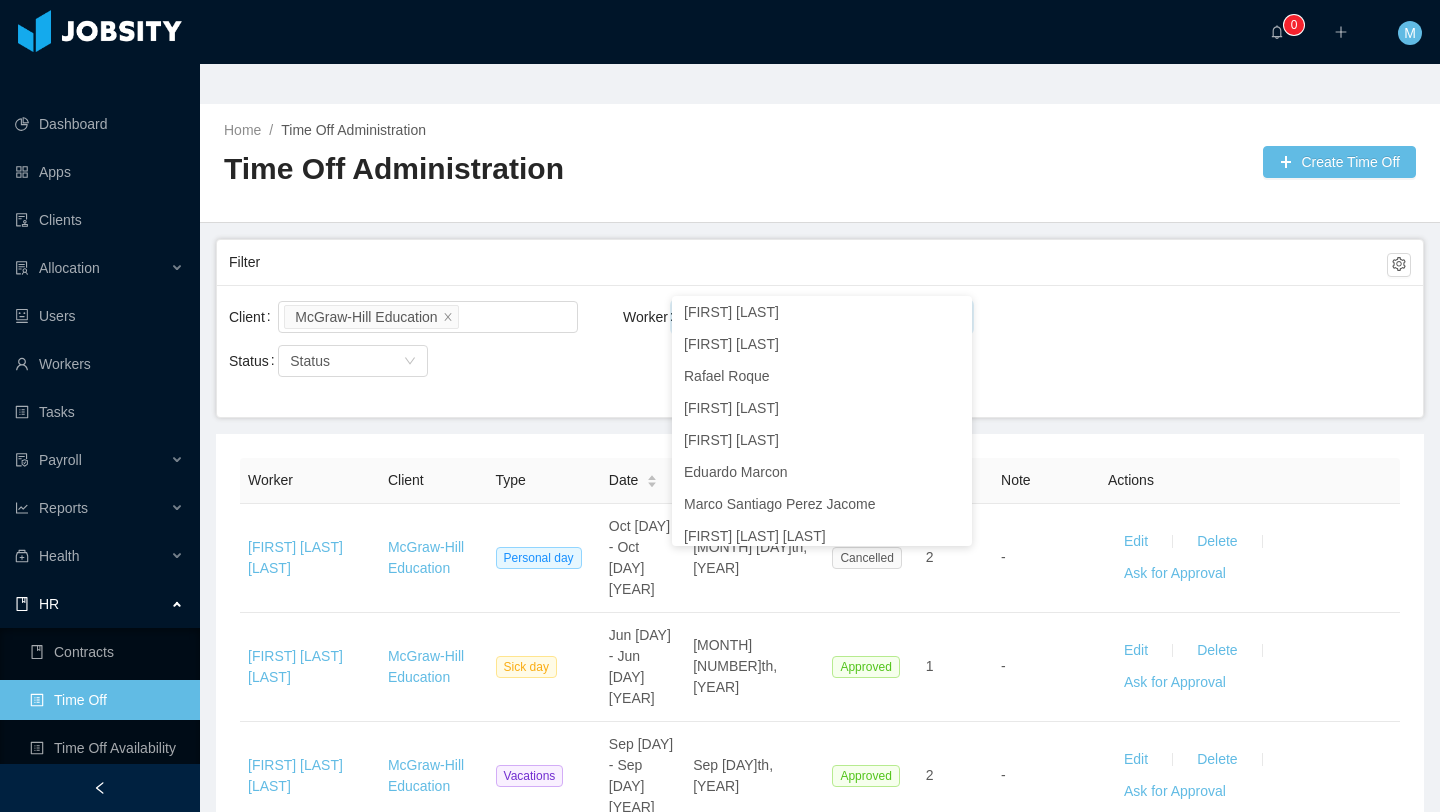 click on "Filter" at bounding box center [808, 262] 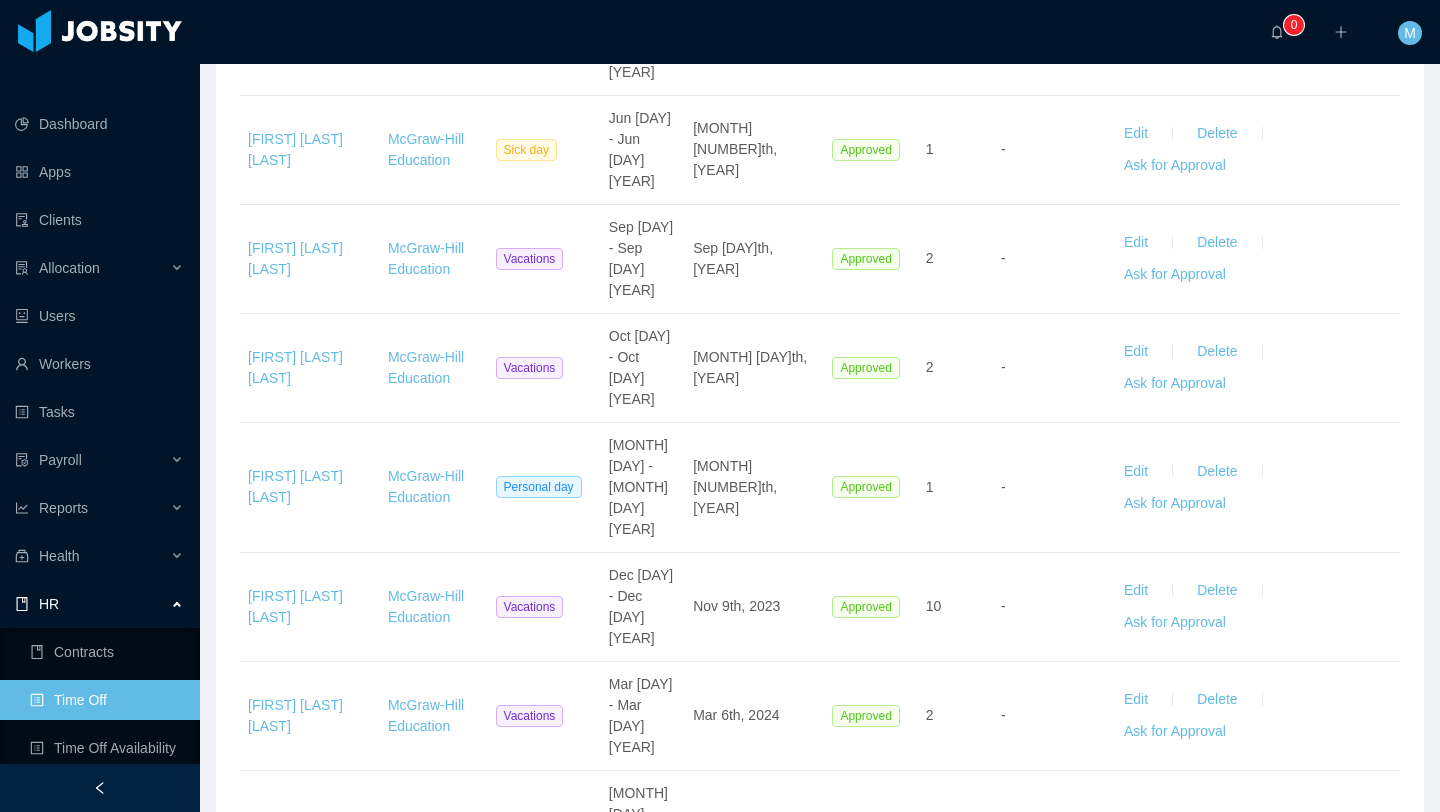 scroll, scrollTop: 0, scrollLeft: 0, axis: both 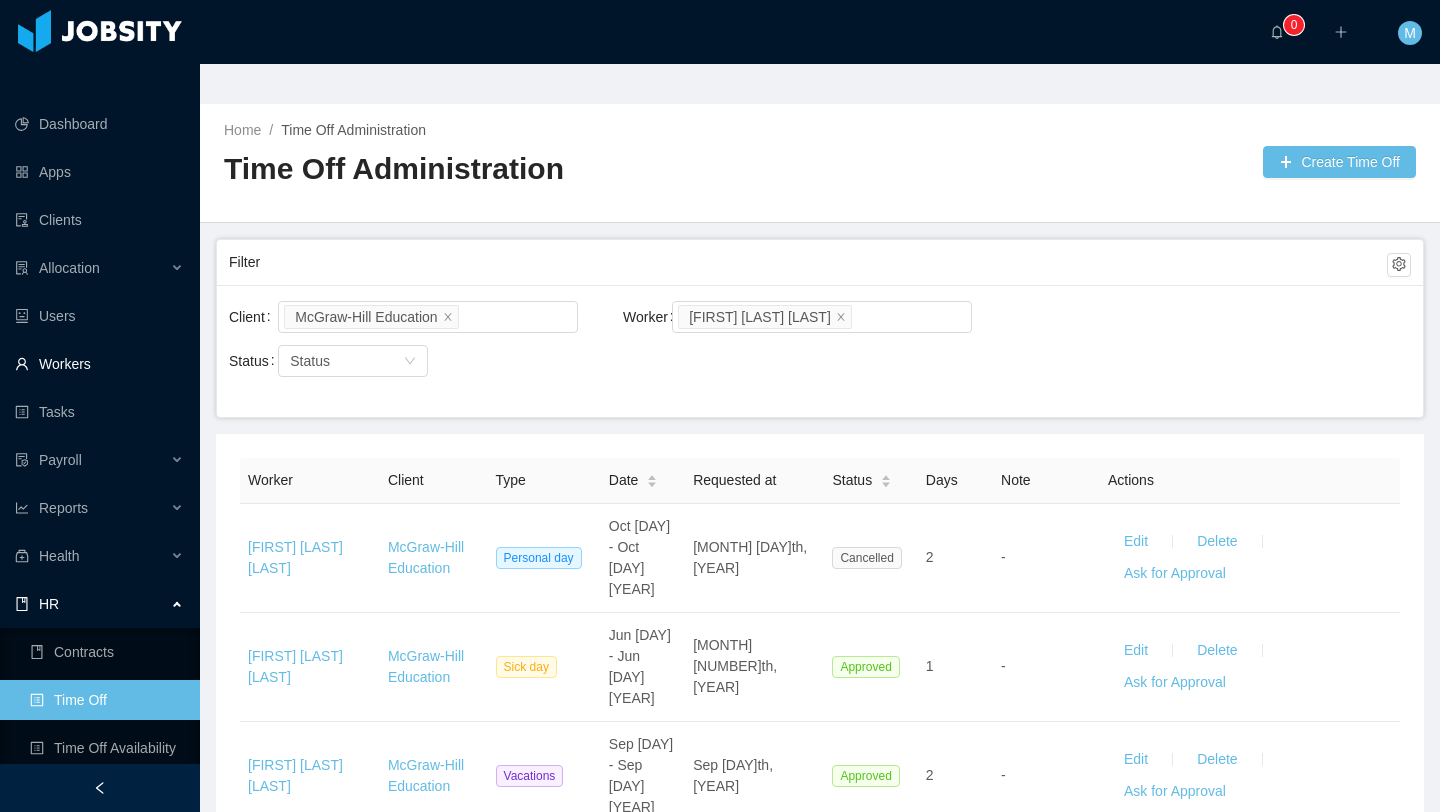 click on "Workers" at bounding box center [99, 364] 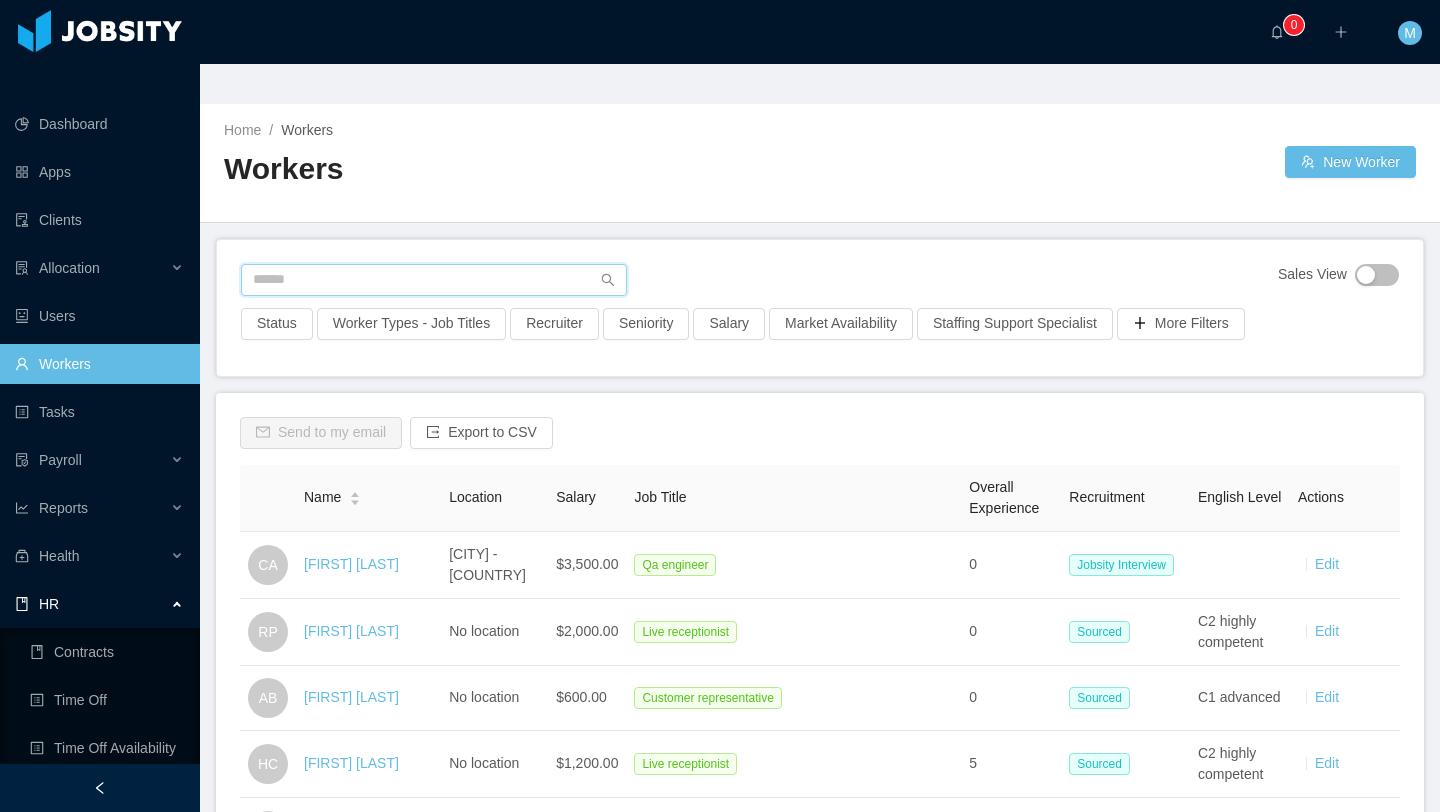 click at bounding box center [434, 280] 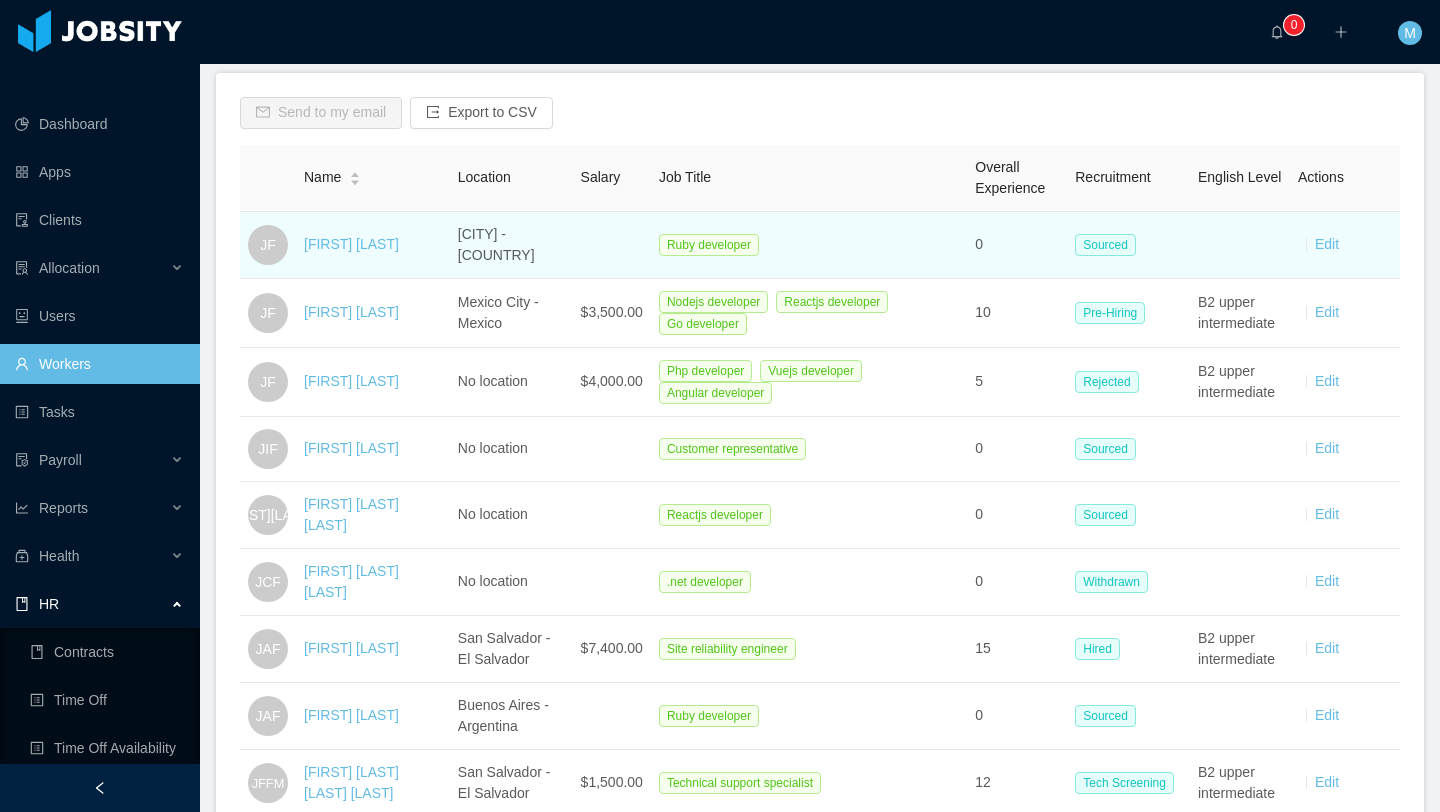 scroll, scrollTop: 323, scrollLeft: 0, axis: vertical 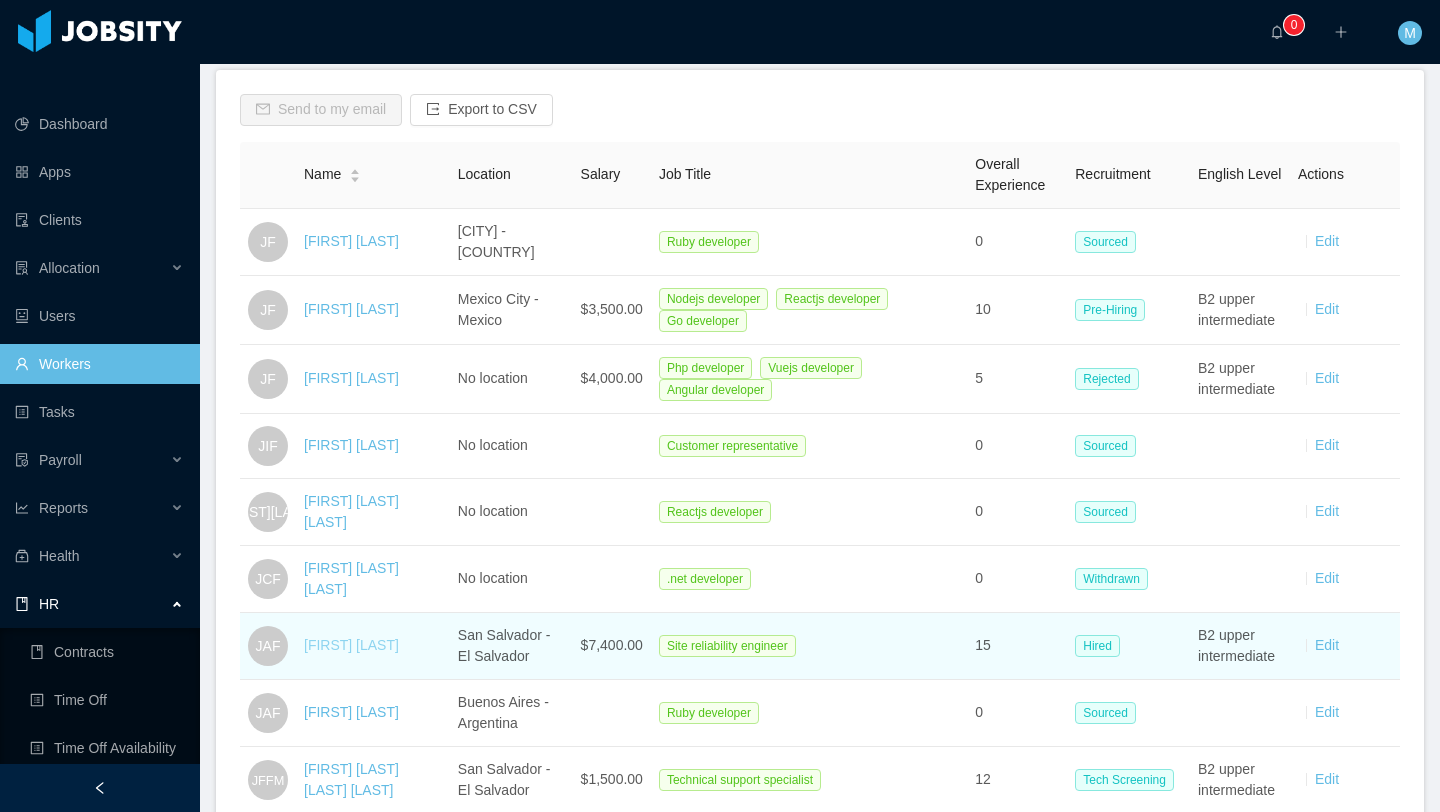type on "**********" 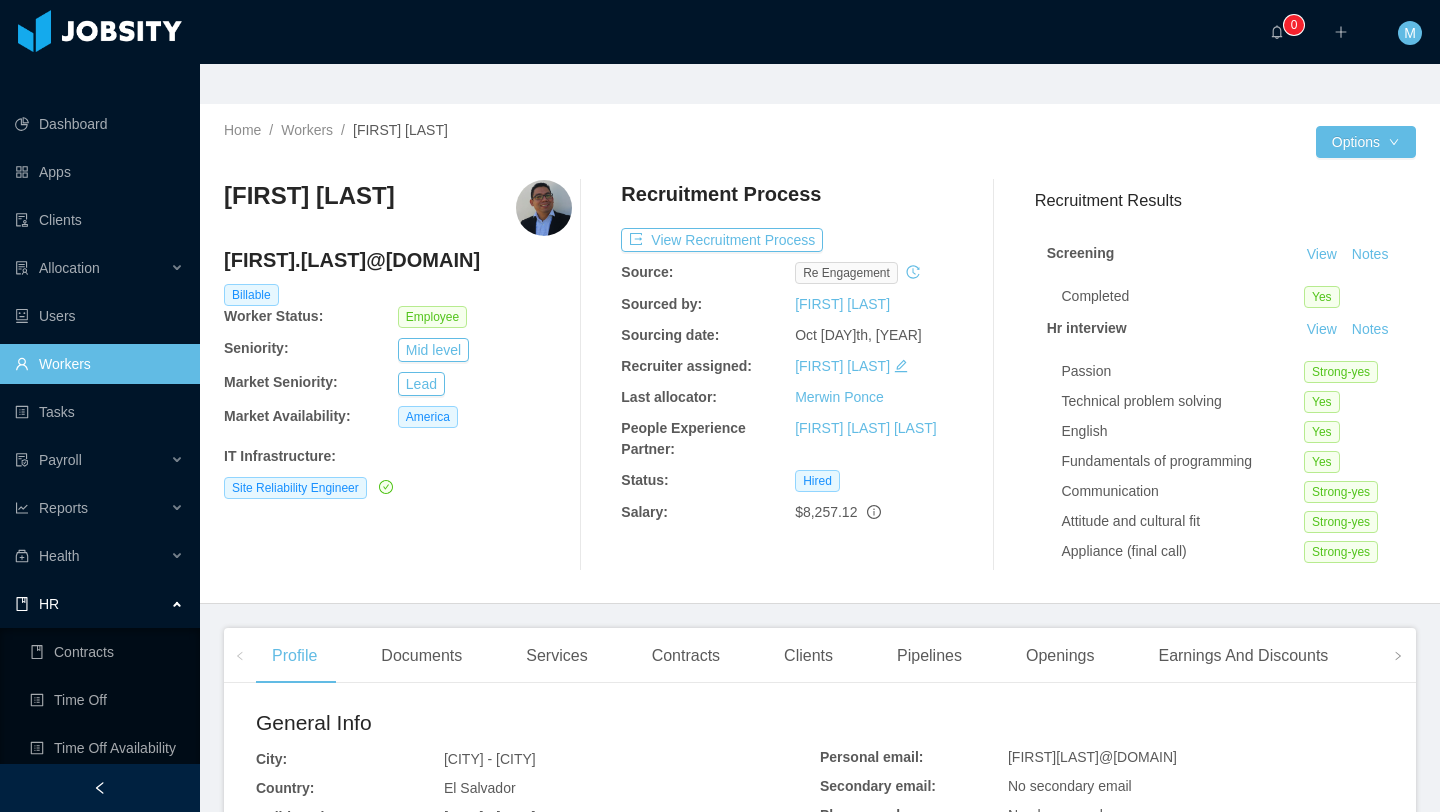 click on "Workers" at bounding box center [99, 364] 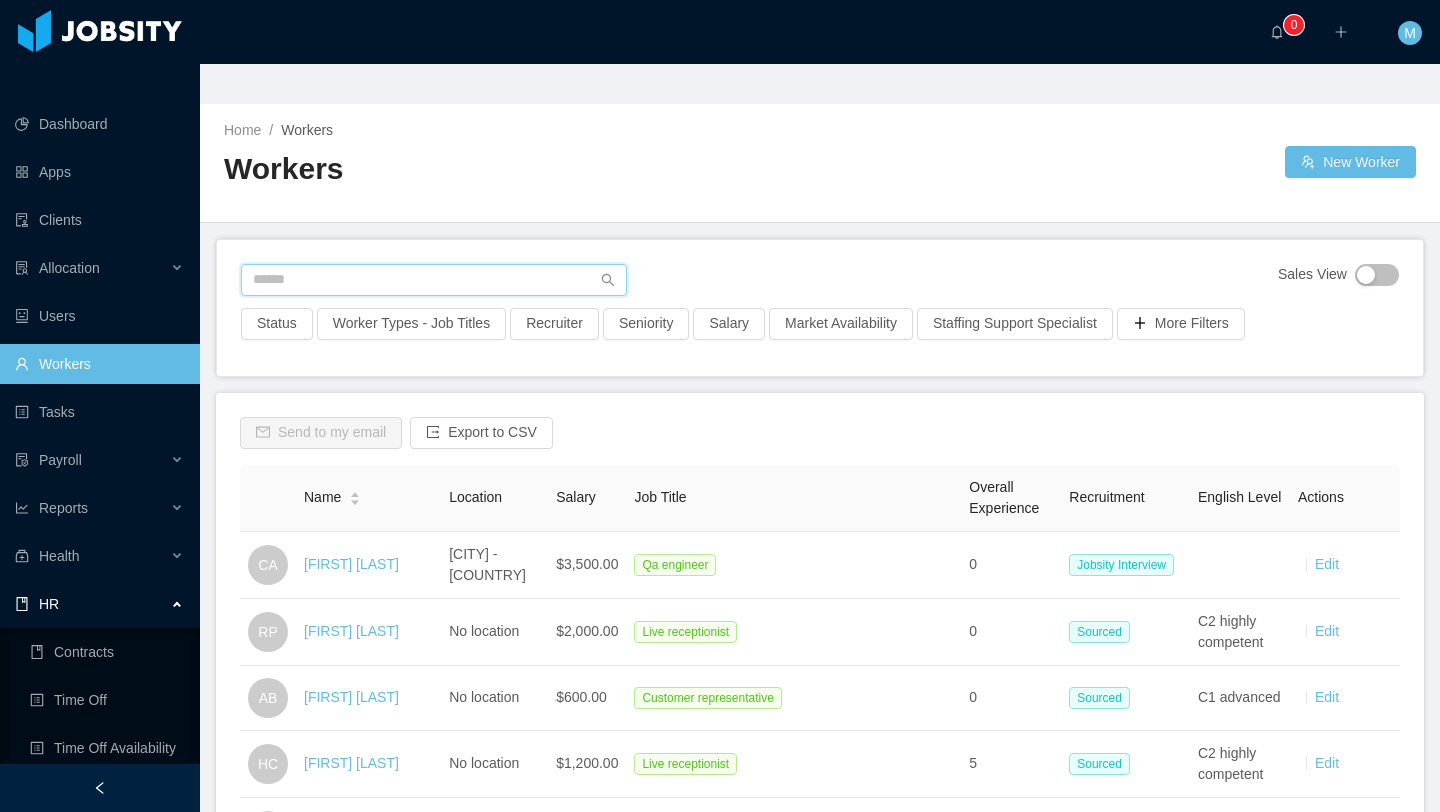 click at bounding box center [434, 280] 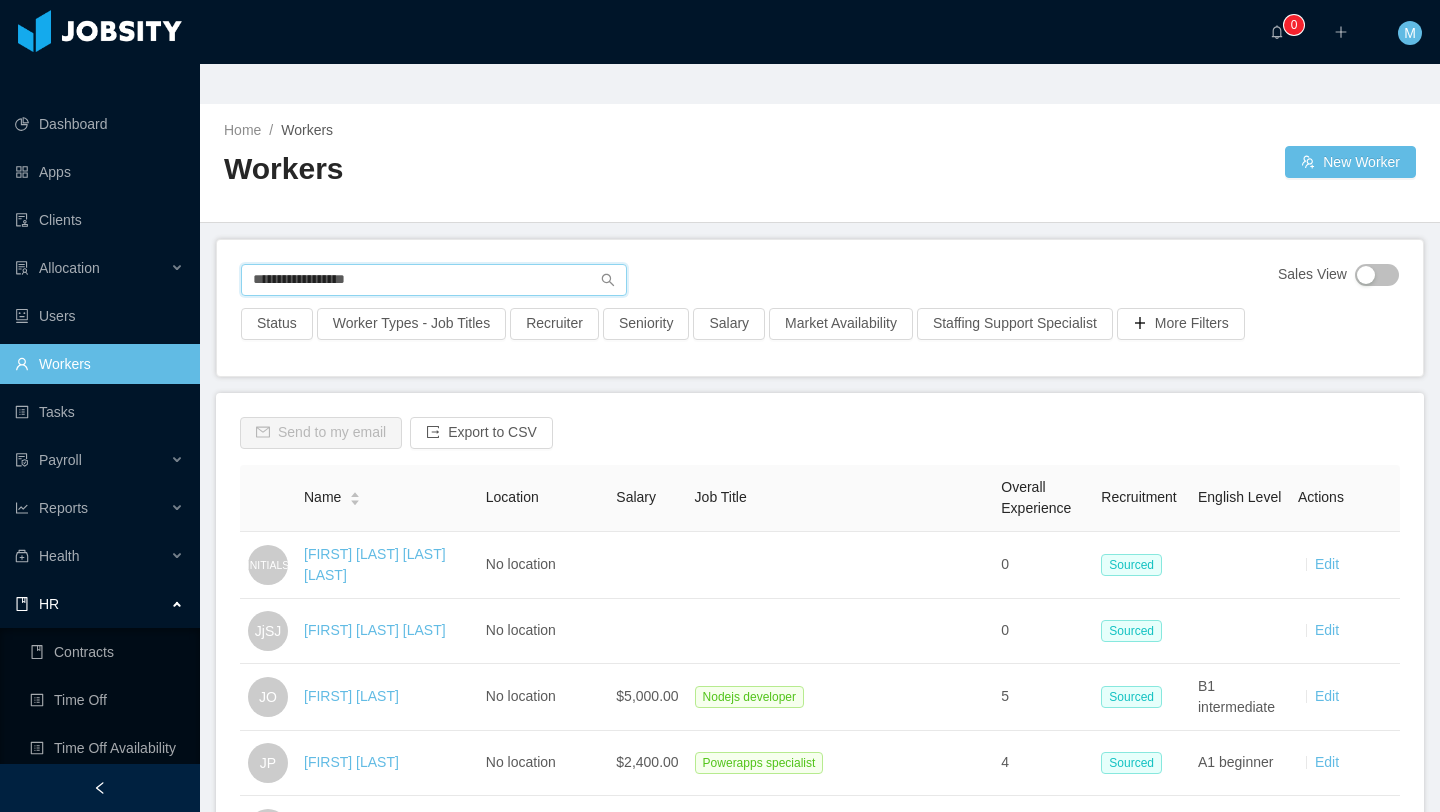 type on "**********" 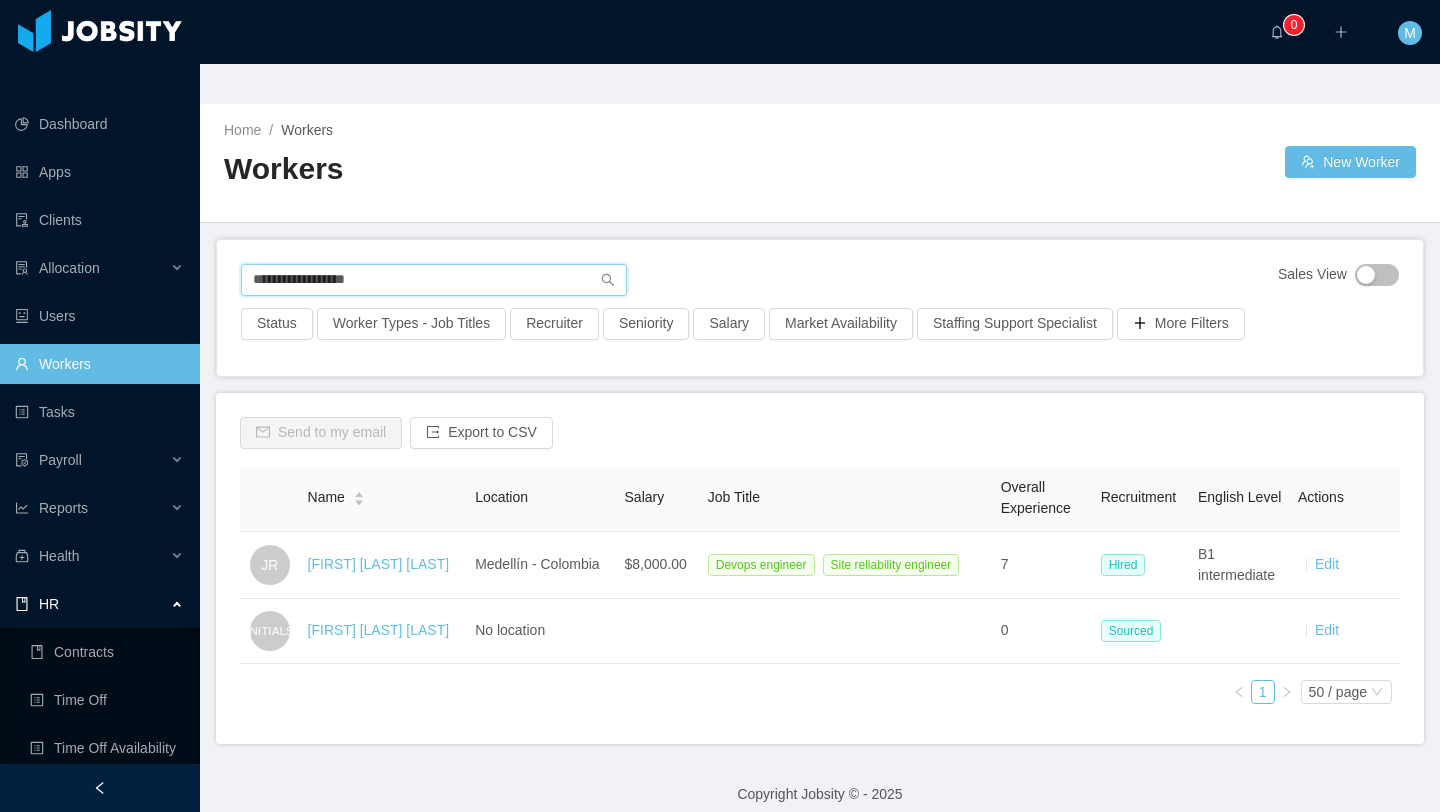 drag, startPoint x: 552, startPoint y: 238, endPoint x: 228, endPoint y: 237, distance: 324.00156 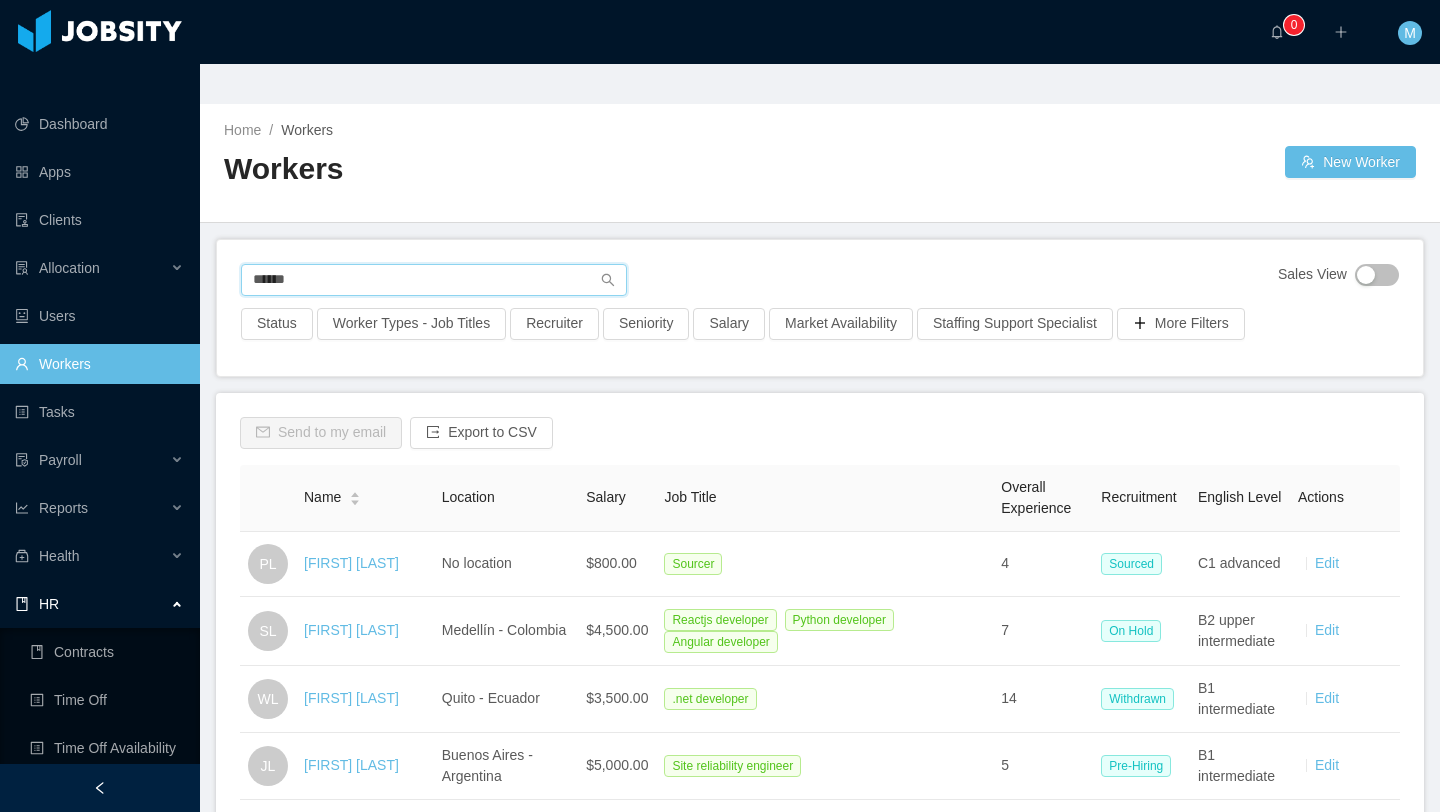 click on "******" at bounding box center [434, 280] 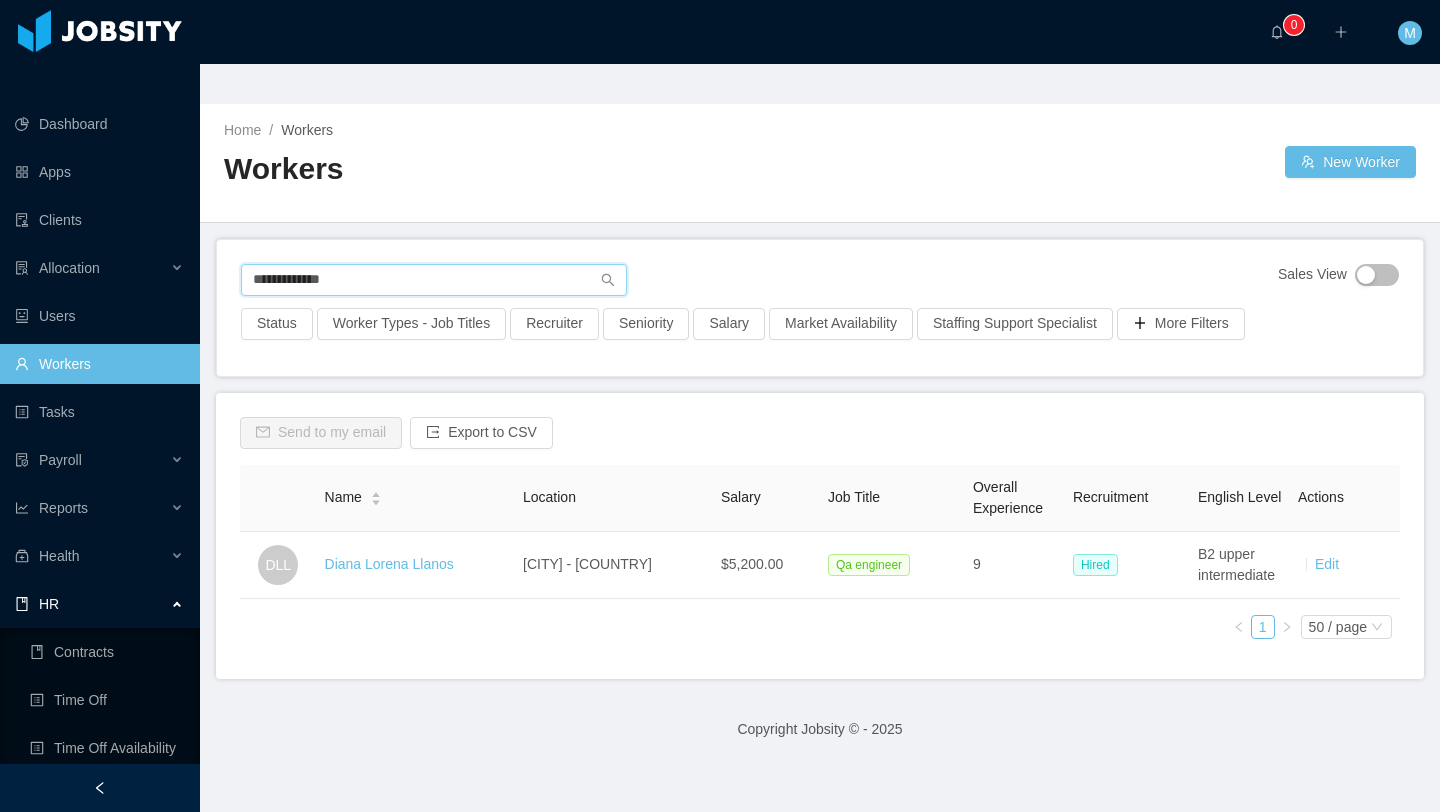 drag, startPoint x: 567, startPoint y: 231, endPoint x: 290, endPoint y: 227, distance: 277.02887 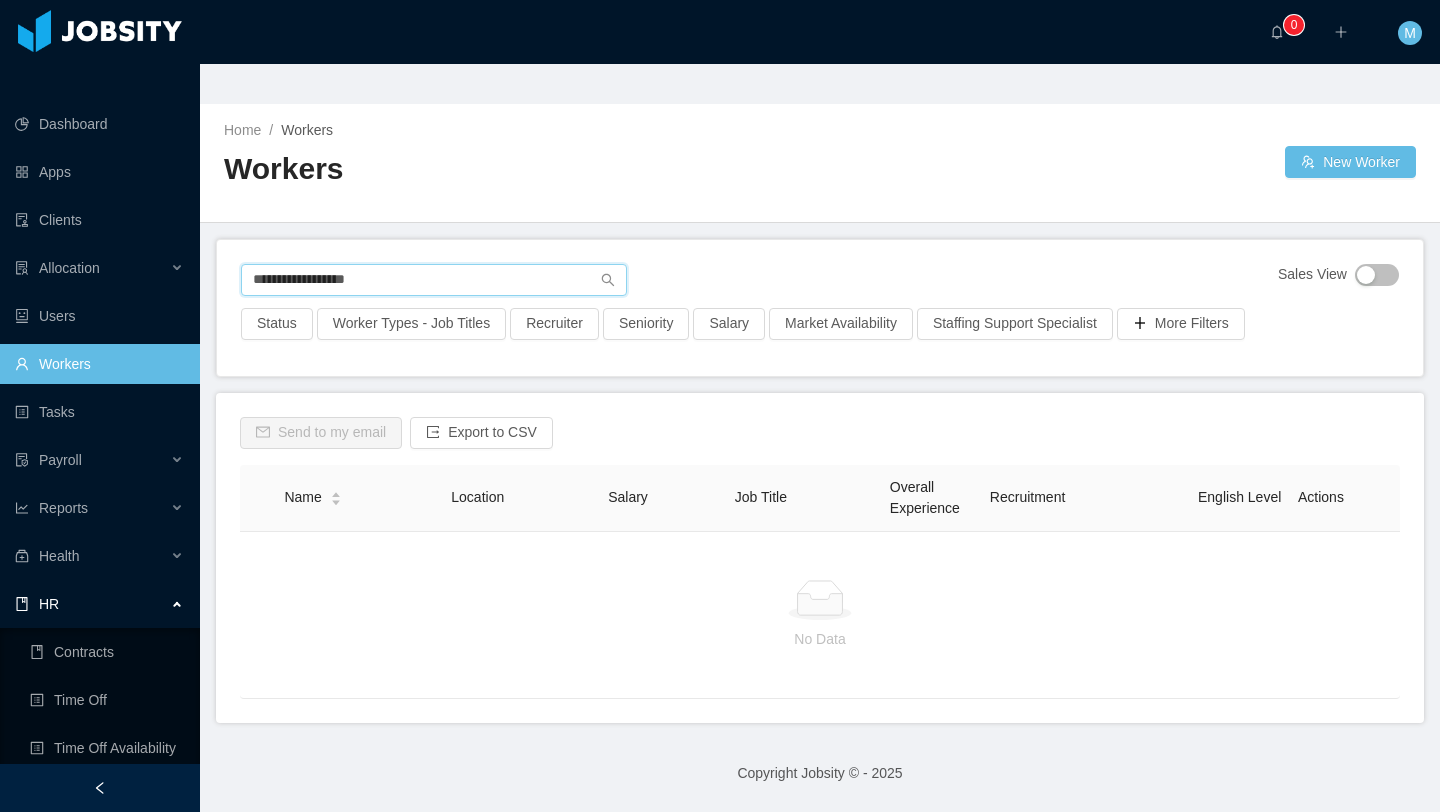 type on "**********" 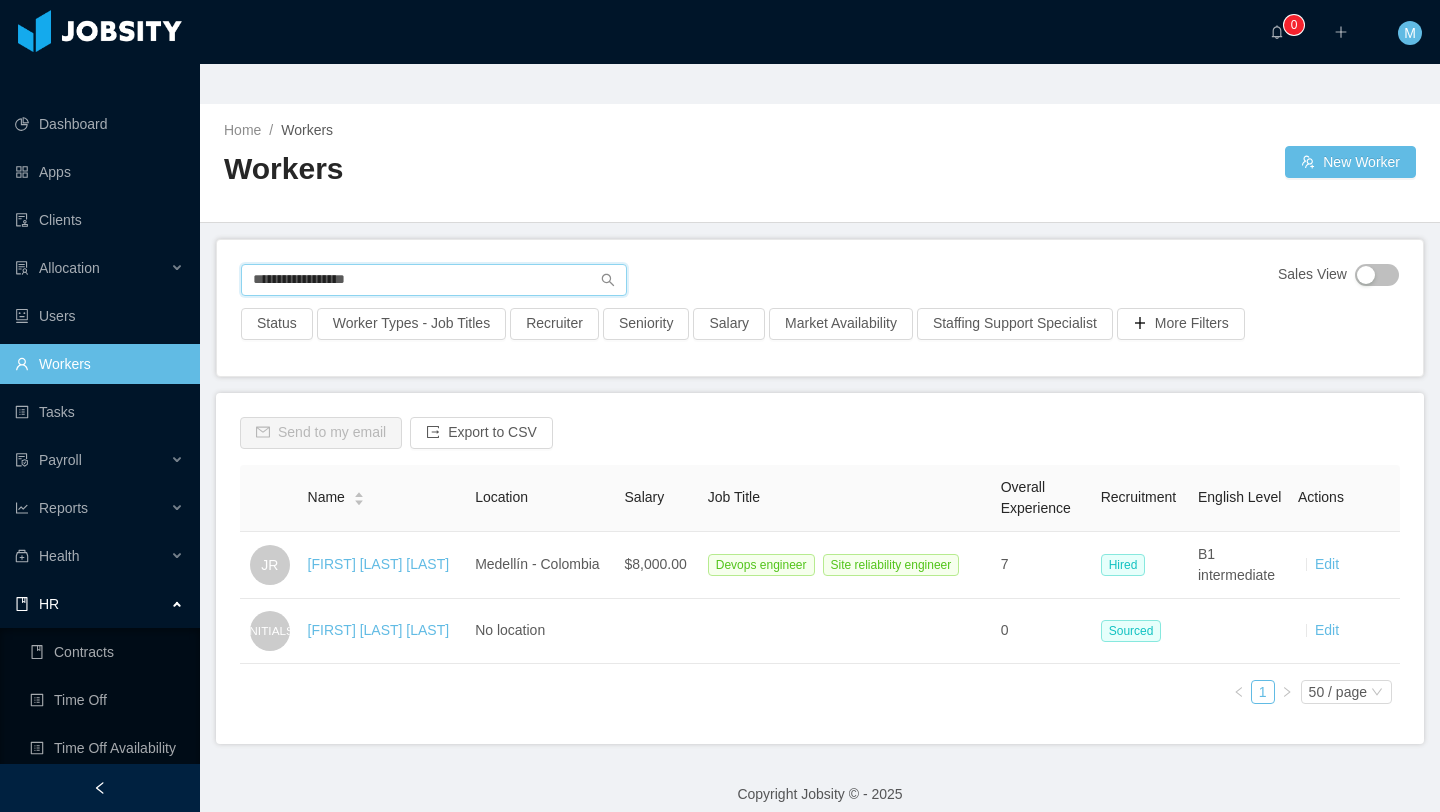 drag, startPoint x: 509, startPoint y: 251, endPoint x: 226, endPoint y: 230, distance: 283.77808 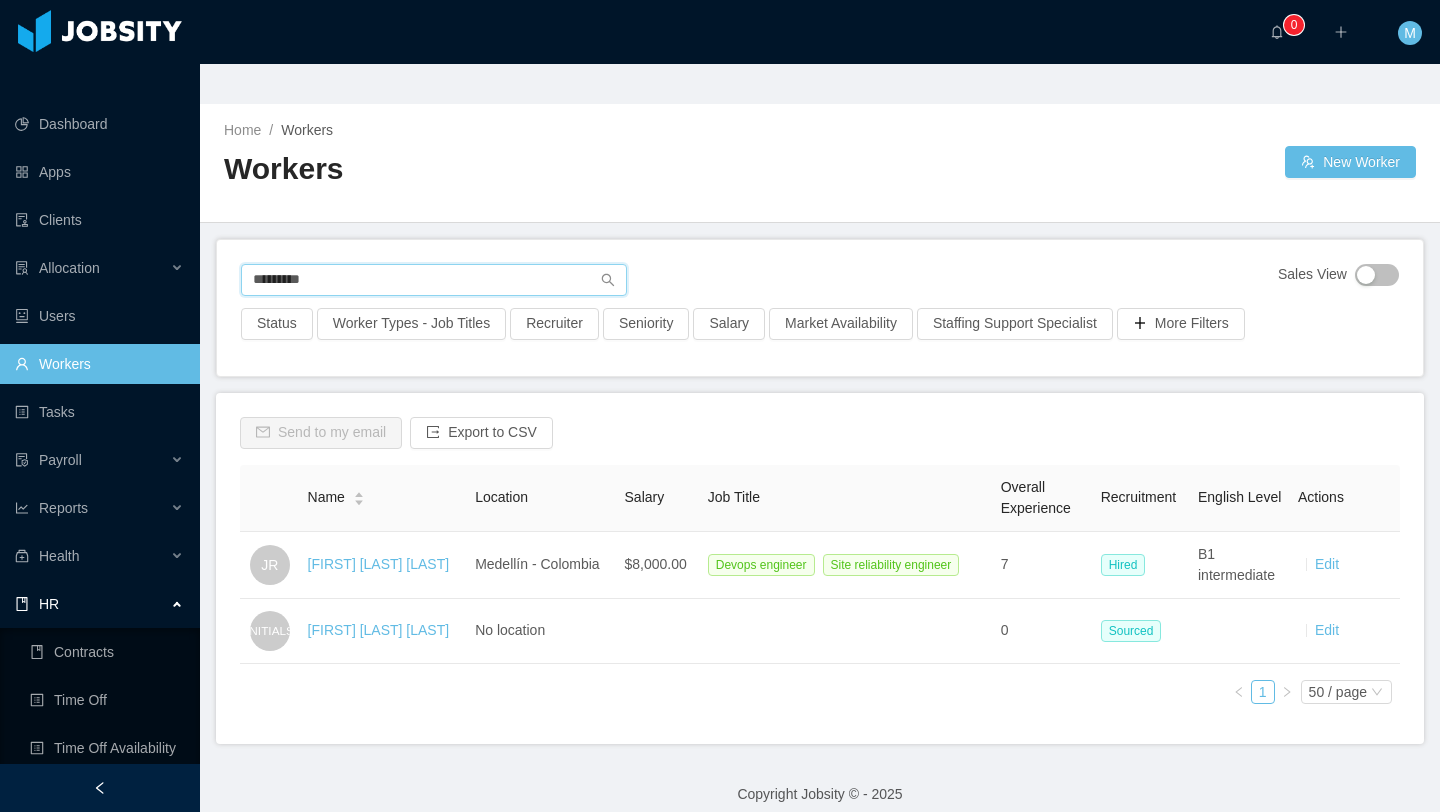 type on "*********" 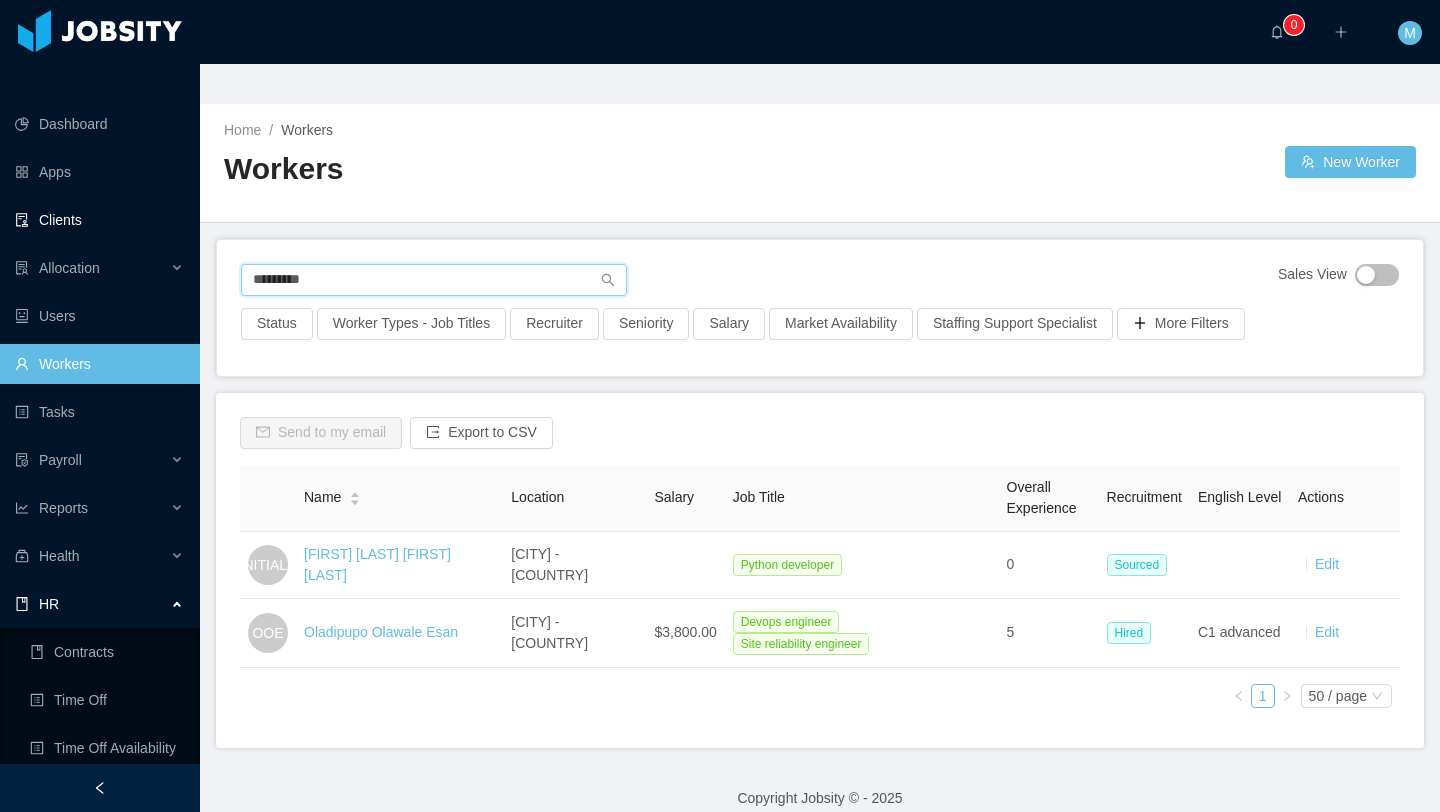 drag, startPoint x: 496, startPoint y: 240, endPoint x: 151, endPoint y: 184, distance: 349.51538 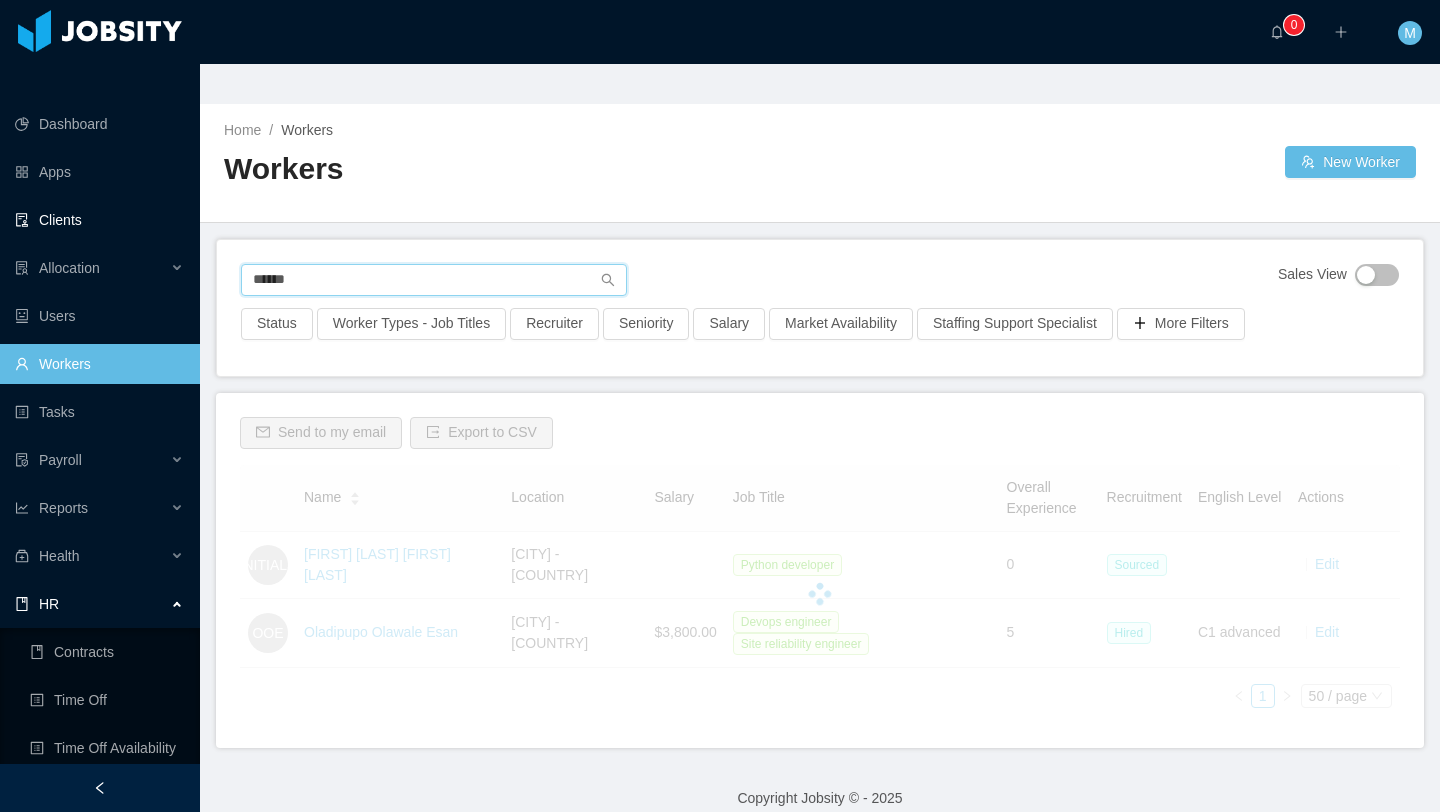 type on "******" 